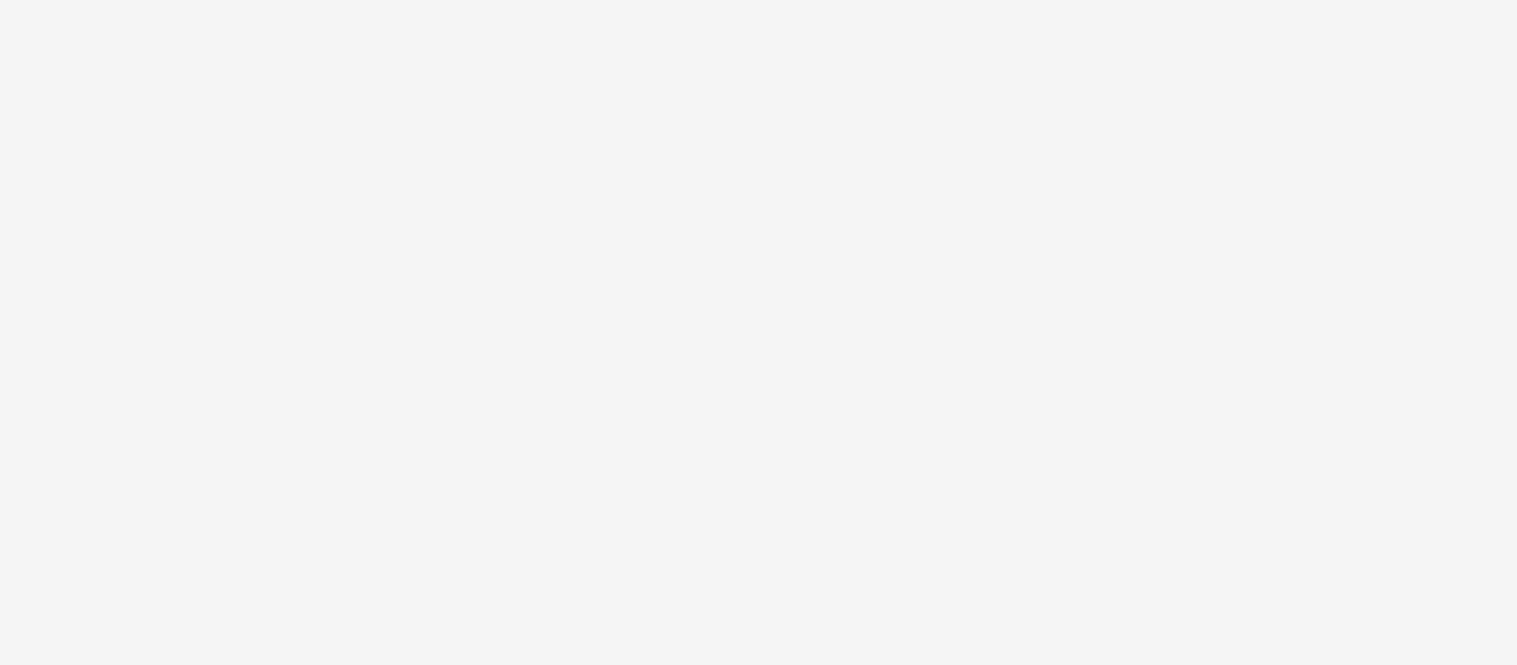 scroll, scrollTop: 0, scrollLeft: 0, axis: both 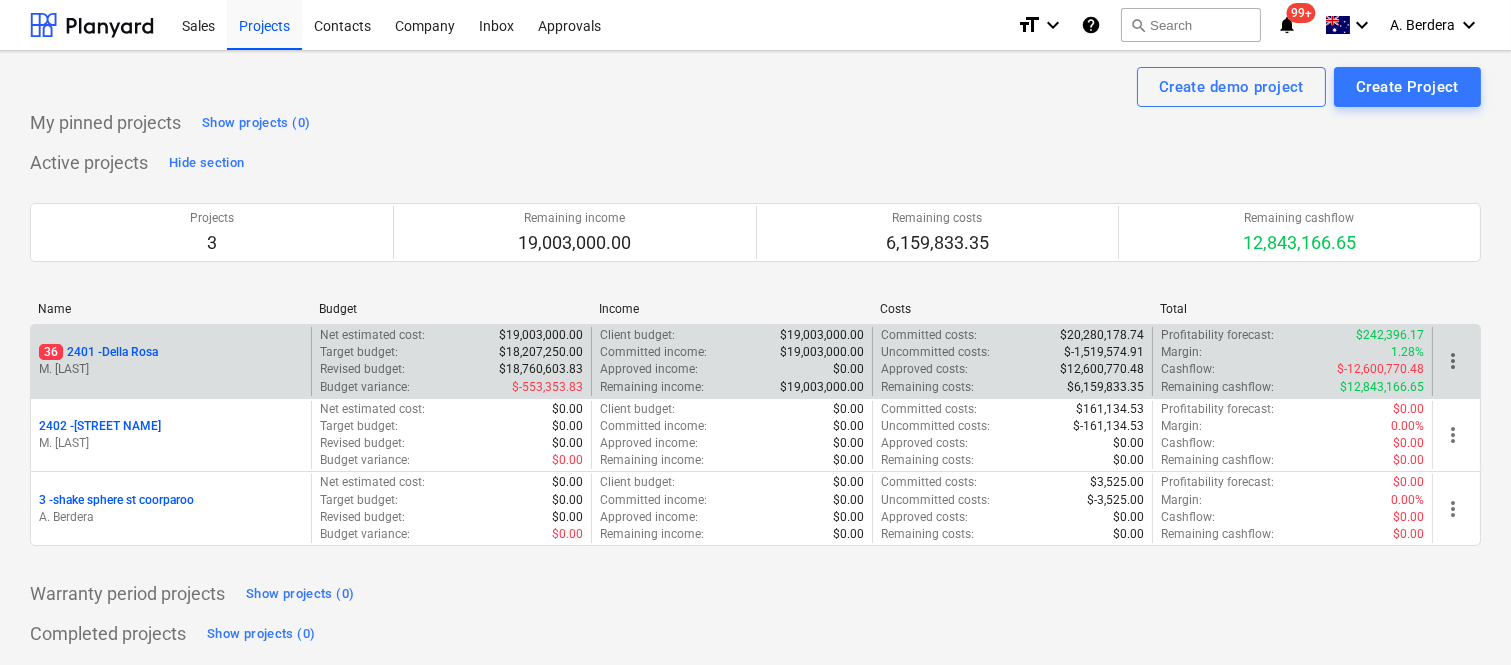 click on "36  2401 -  Della Rosa" at bounding box center (171, 352) 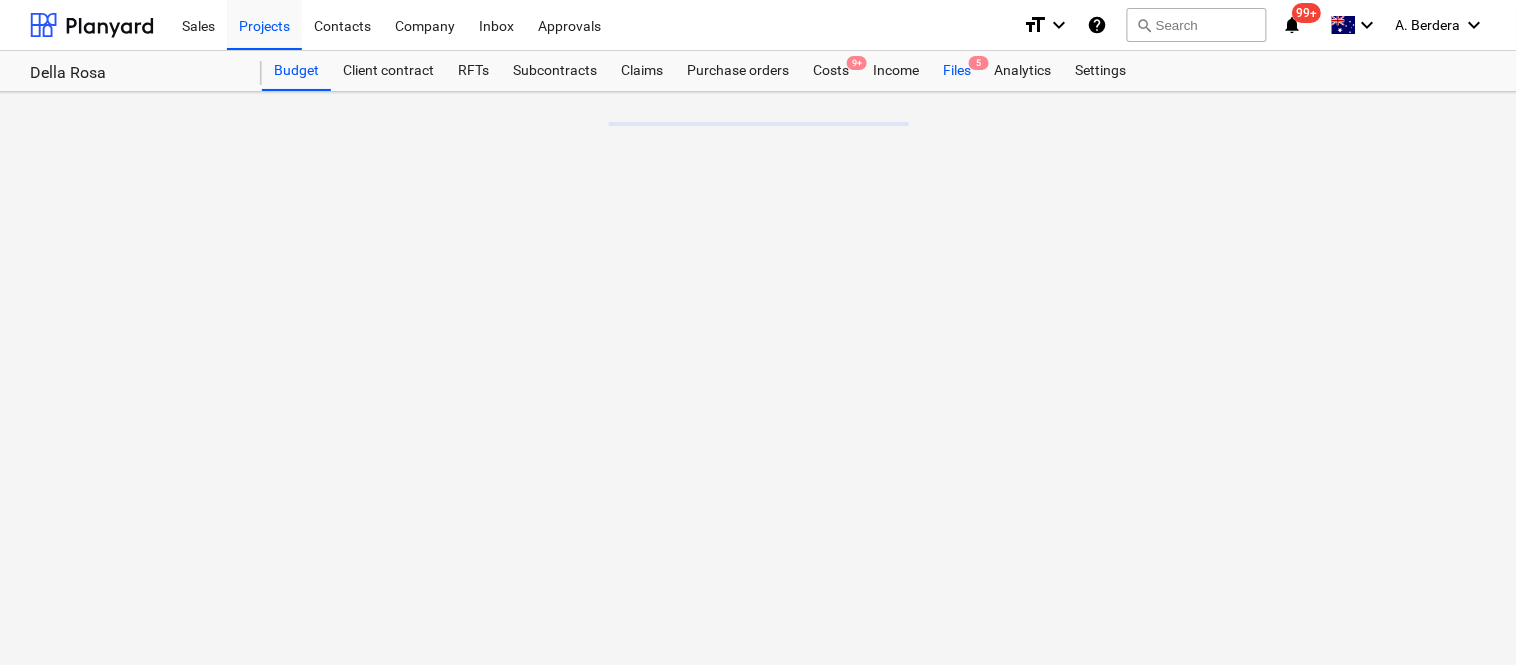 click on "Files 5" at bounding box center (957, 71) 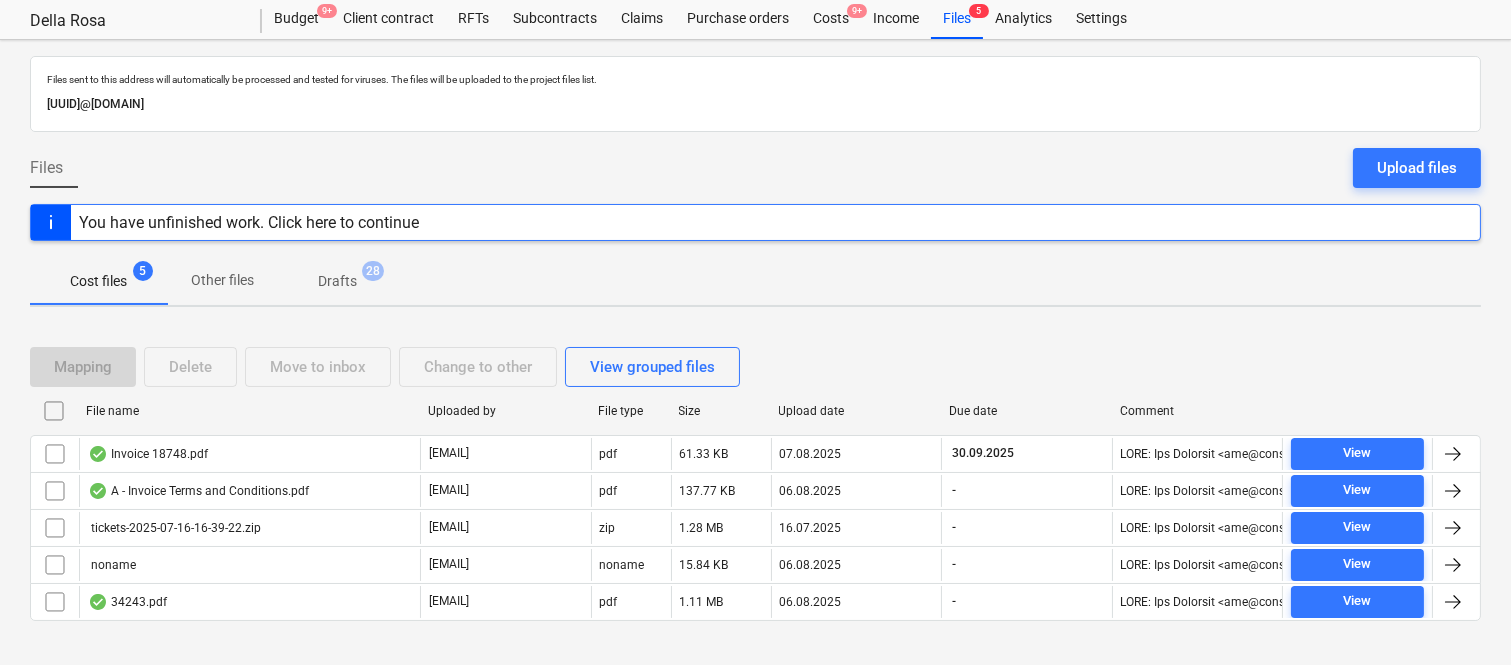 scroll, scrollTop: 80, scrollLeft: 0, axis: vertical 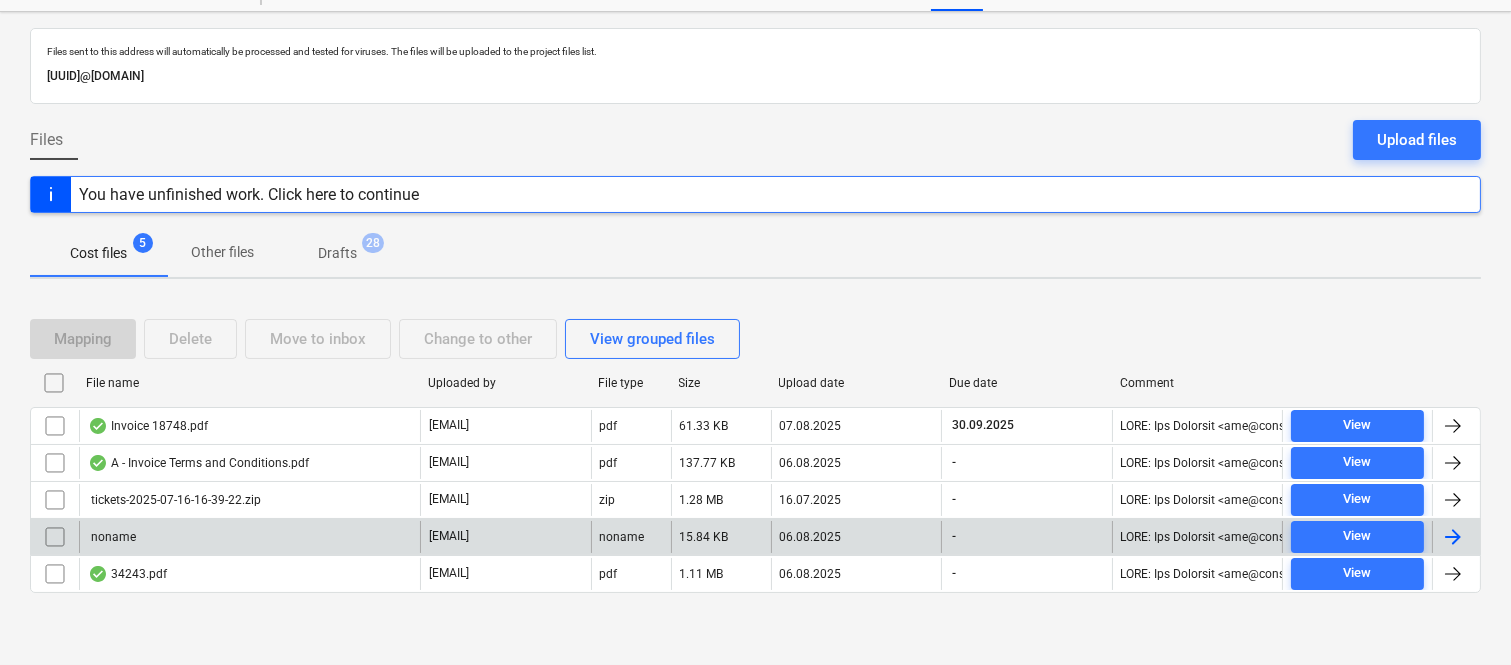 click on "noname" at bounding box center [249, 537] 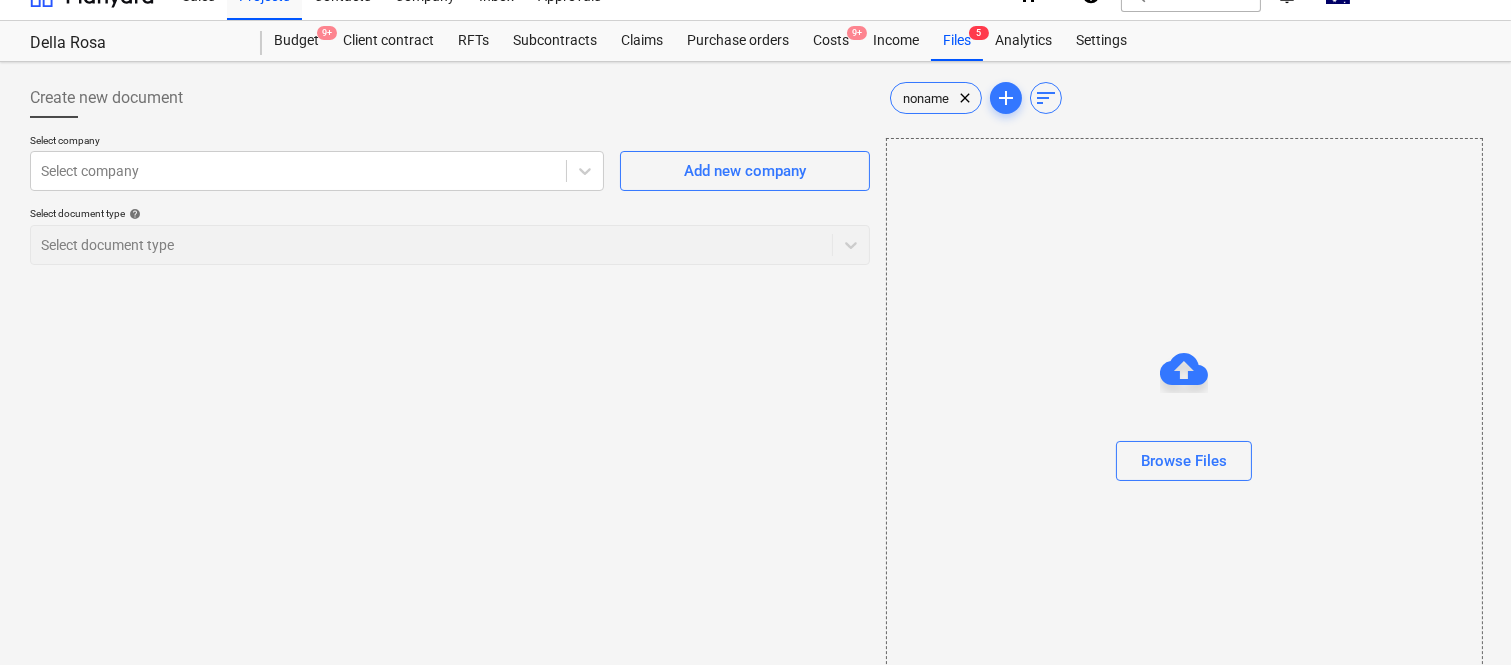 scroll, scrollTop: 0, scrollLeft: 0, axis: both 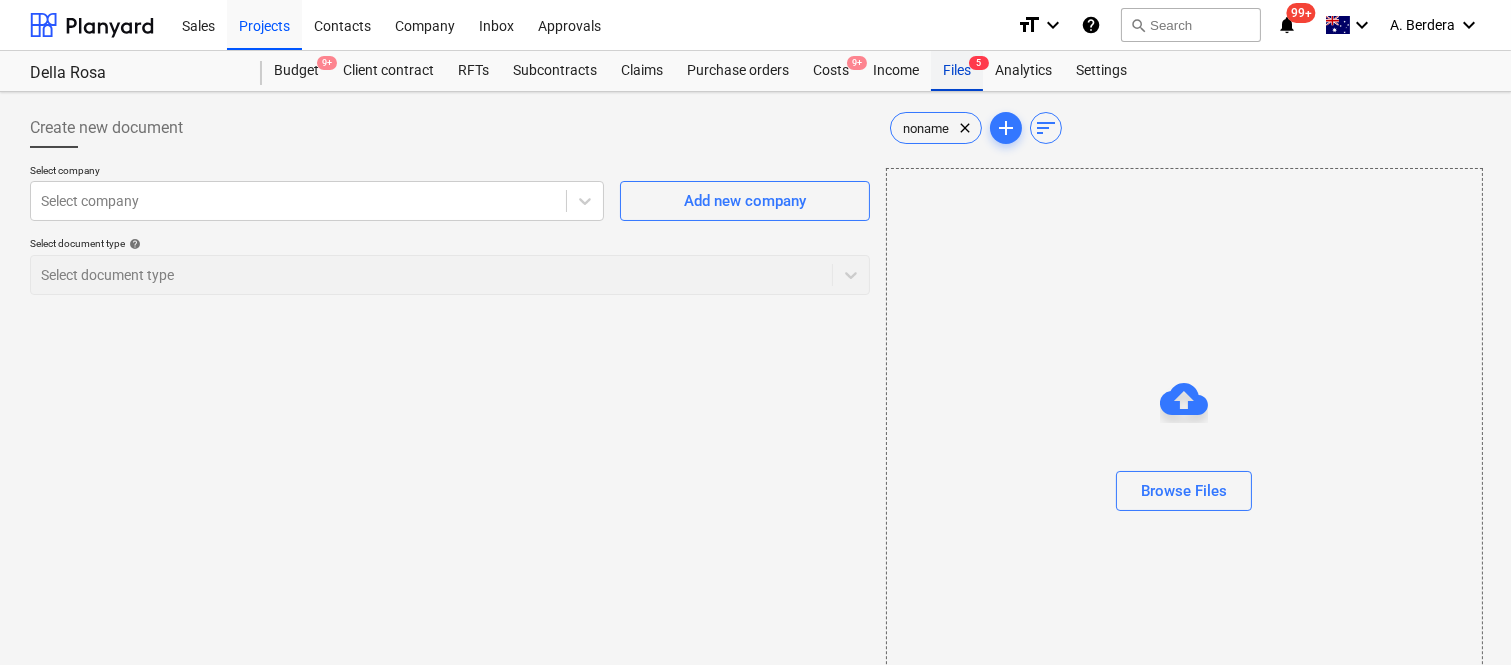 click on "Files 5" at bounding box center [957, 71] 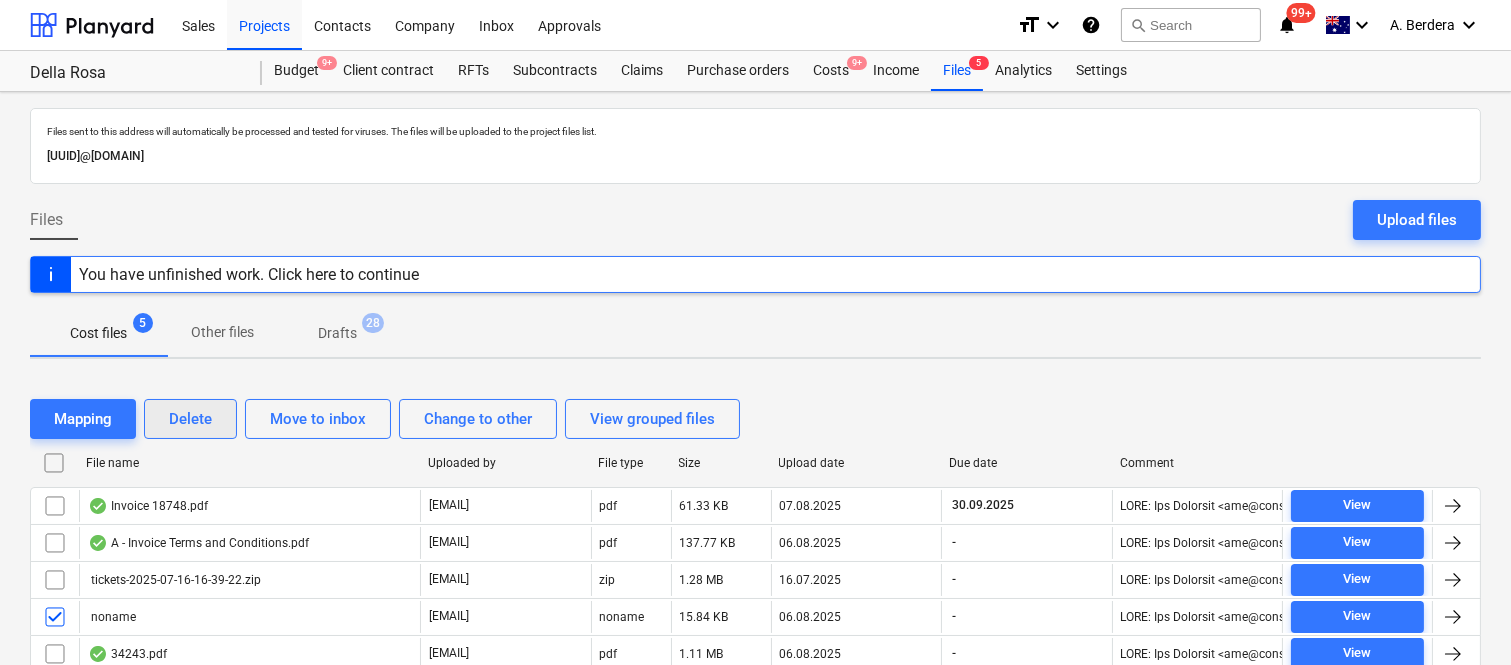 click on "Delete" at bounding box center [190, 419] 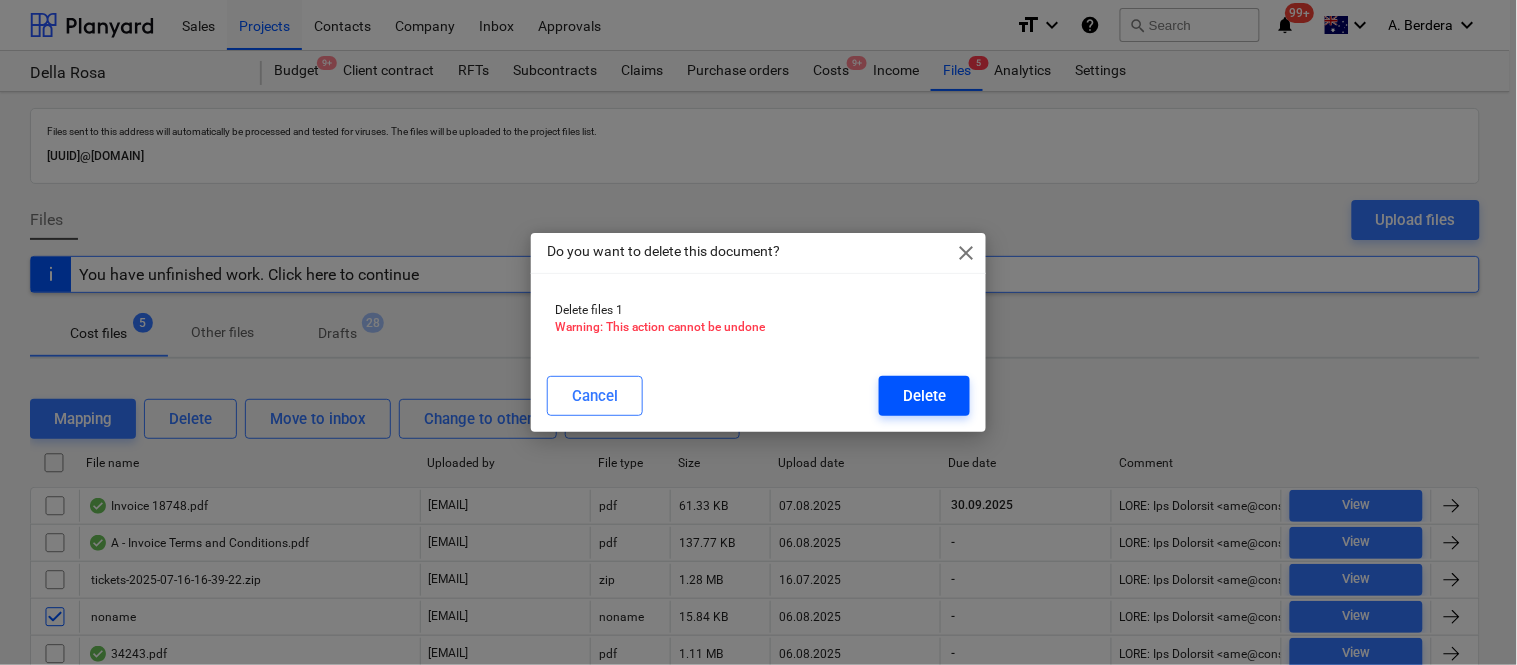 click on "Delete" at bounding box center [924, 396] 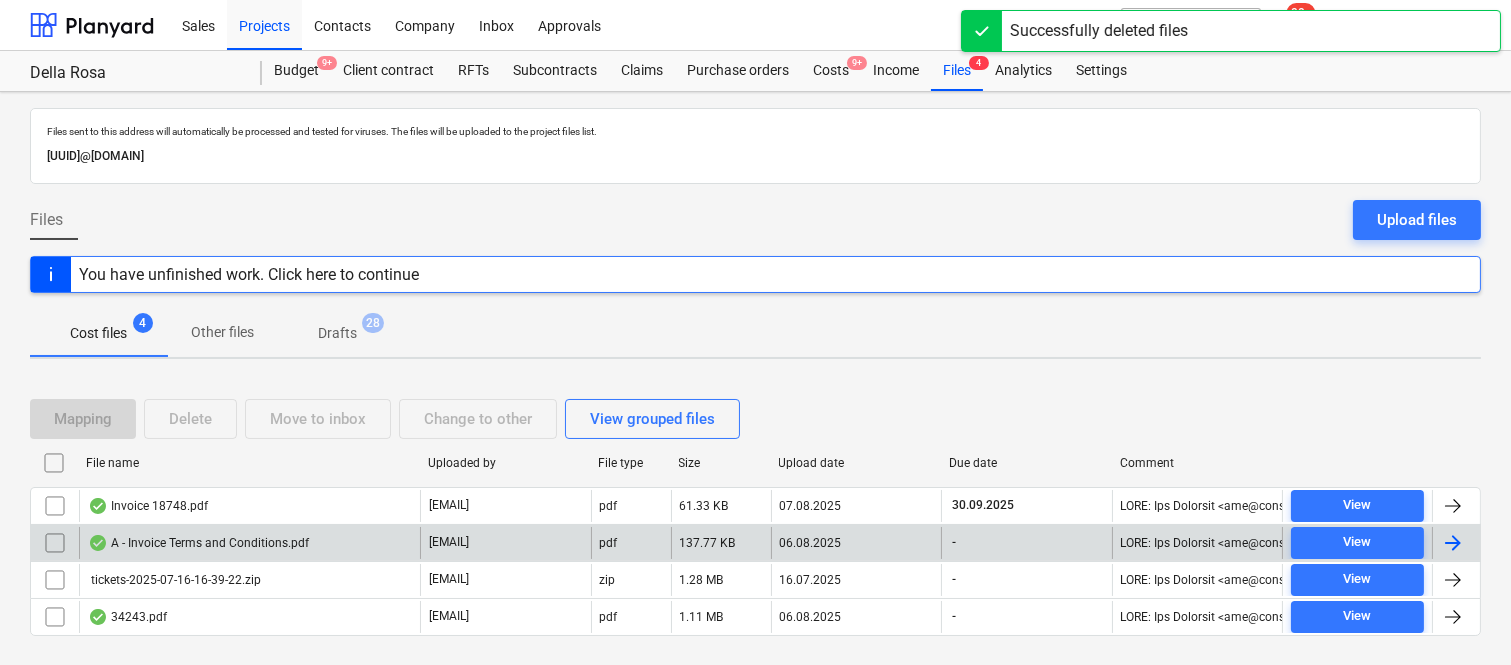 click on "A - Invoice Terms and Conditions.pdf" at bounding box center [249, 543] 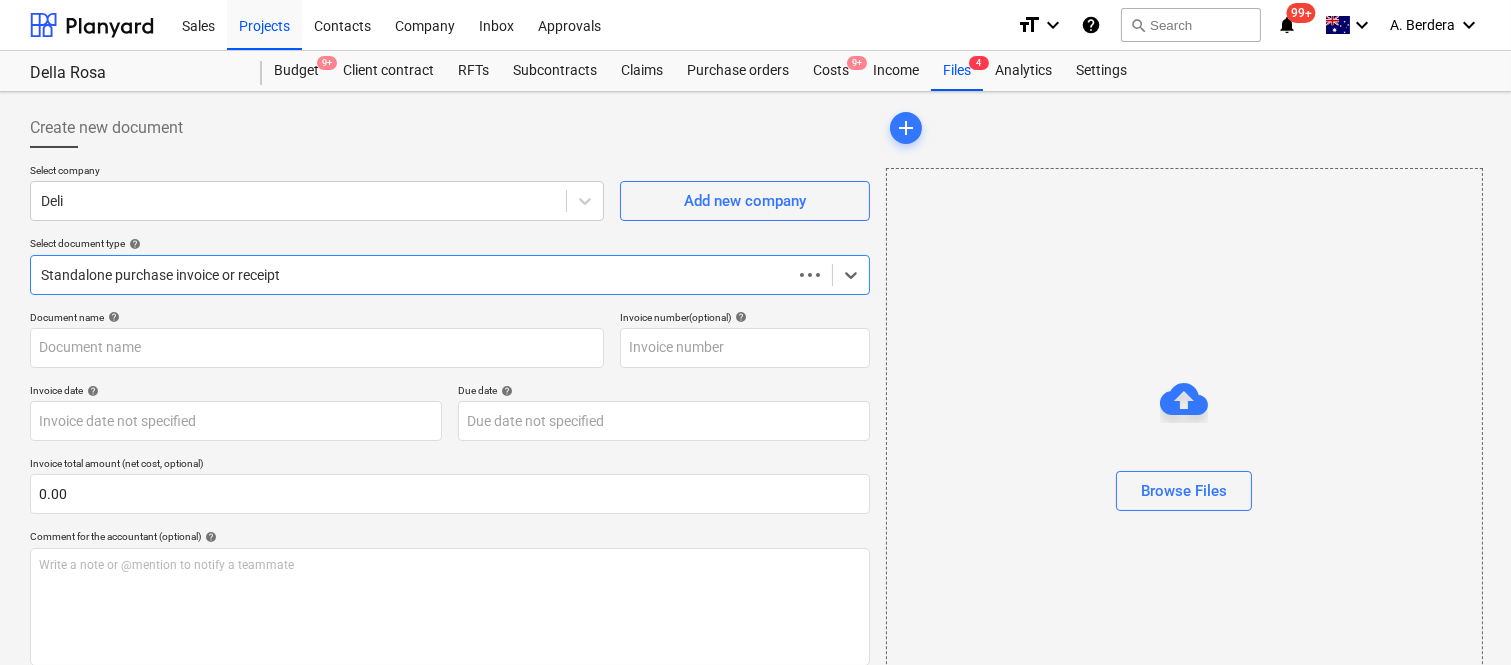 type on "A - Invoice Terms and Conditions.pdf" 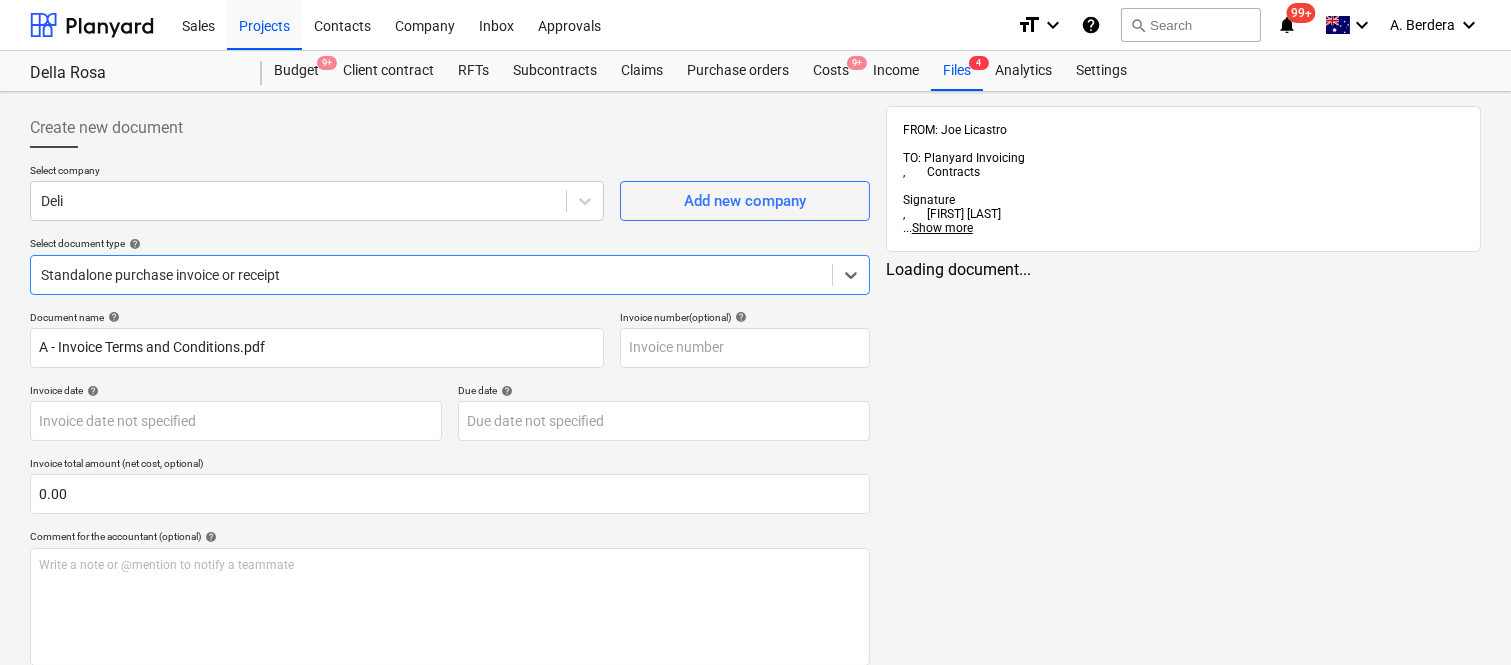 scroll, scrollTop: 185, scrollLeft: 0, axis: vertical 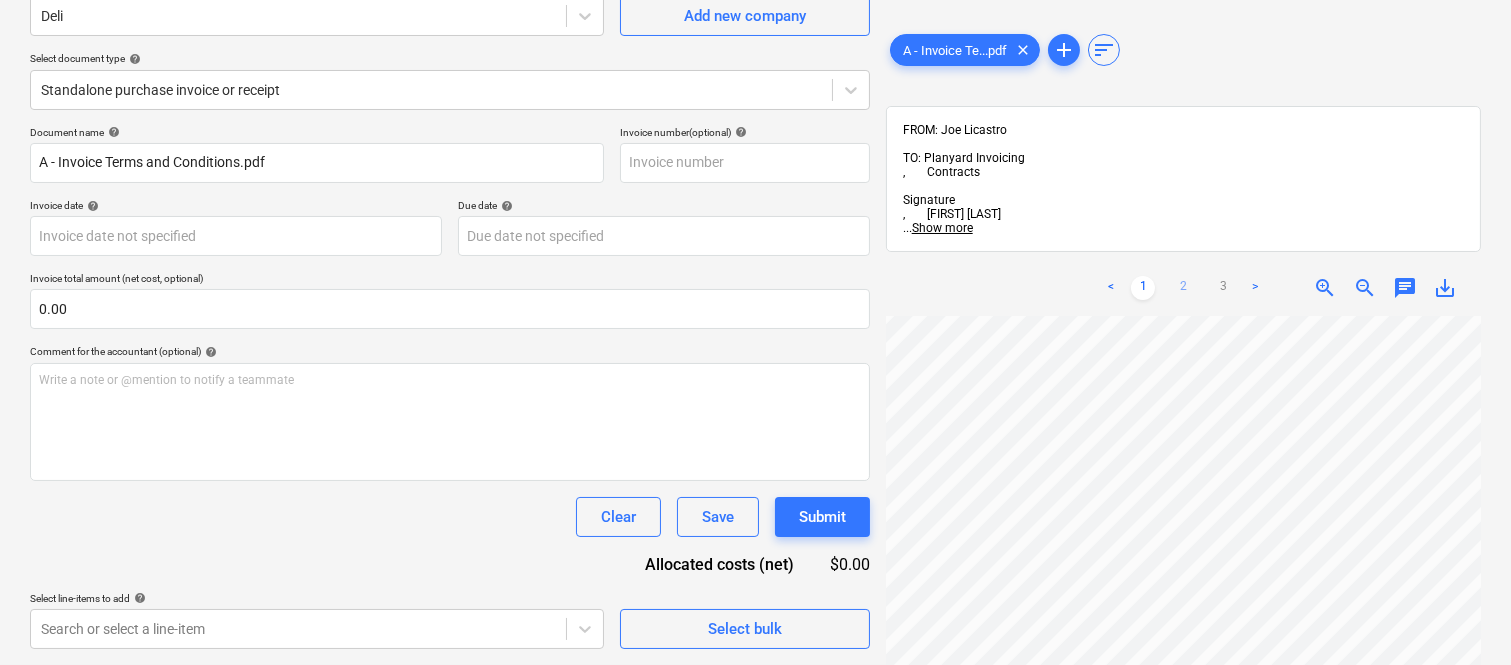 click on "2" at bounding box center [1183, 288] 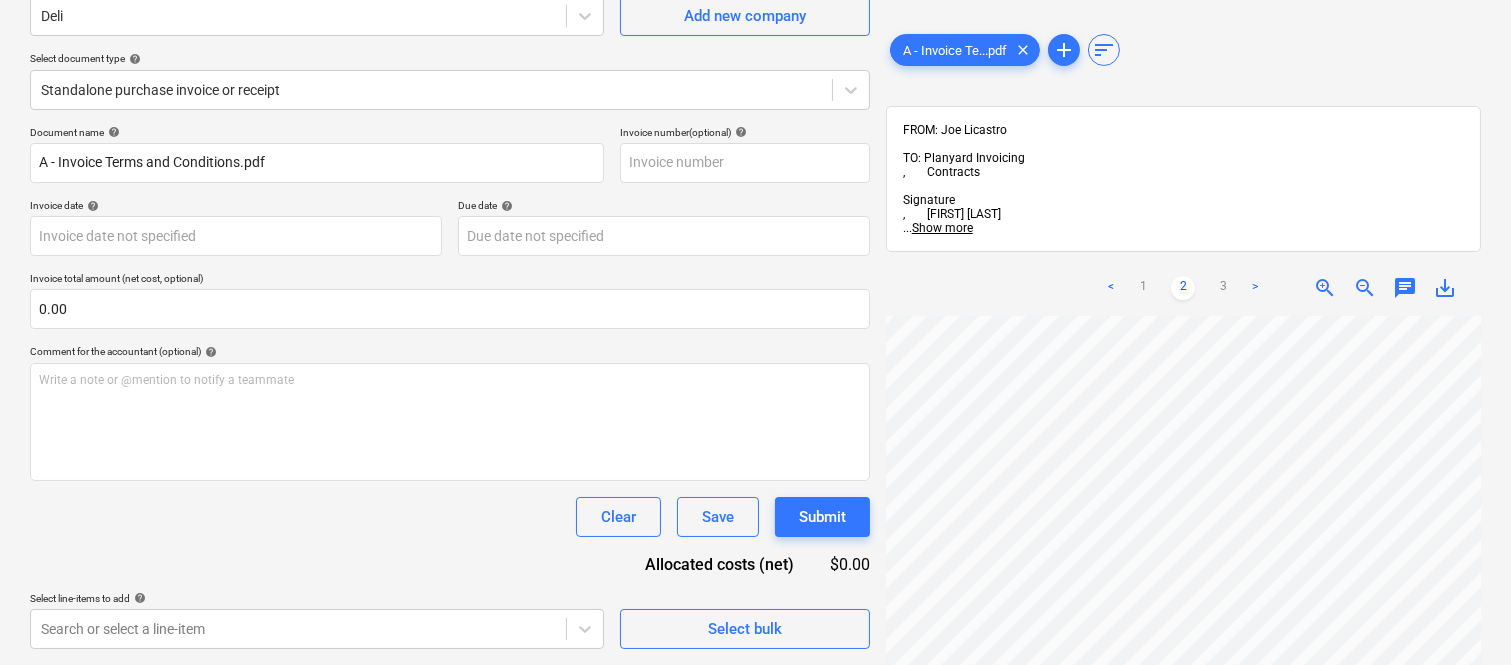 scroll, scrollTop: 0, scrollLeft: 248, axis: horizontal 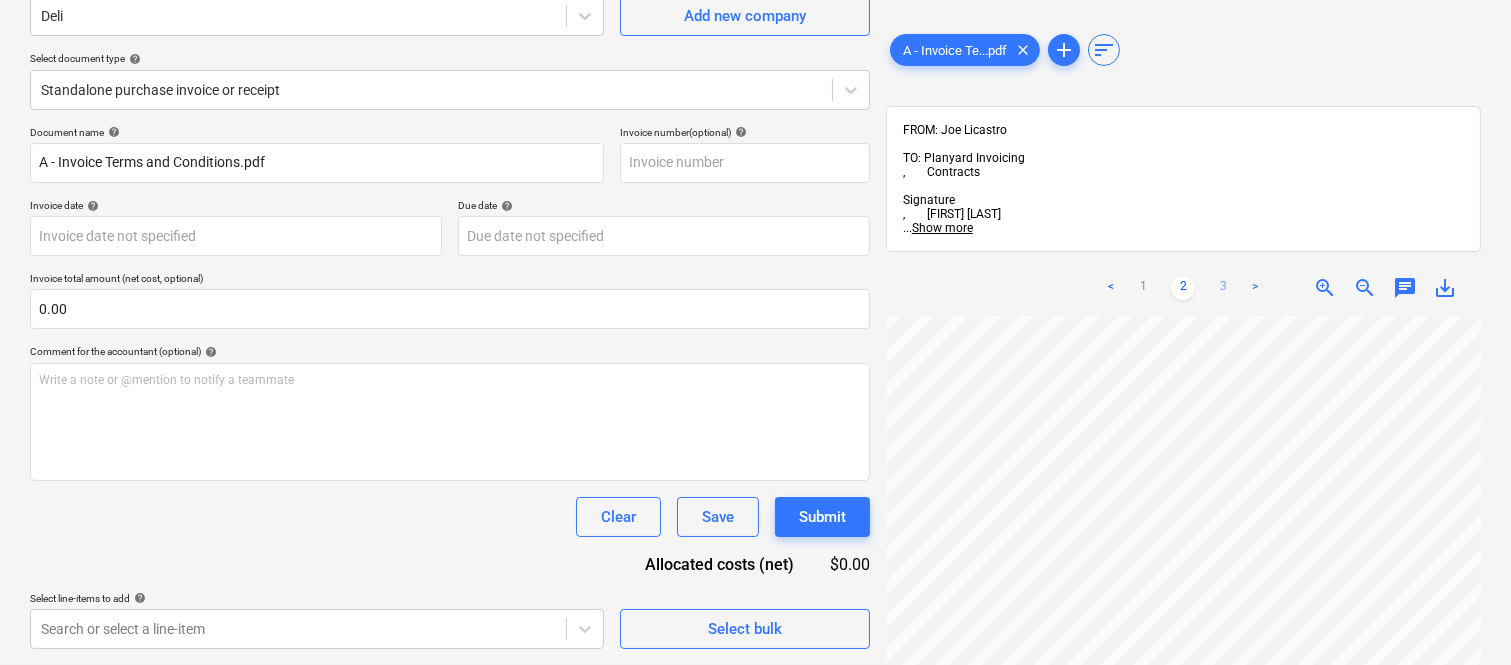 click on "3" at bounding box center (1223, 288) 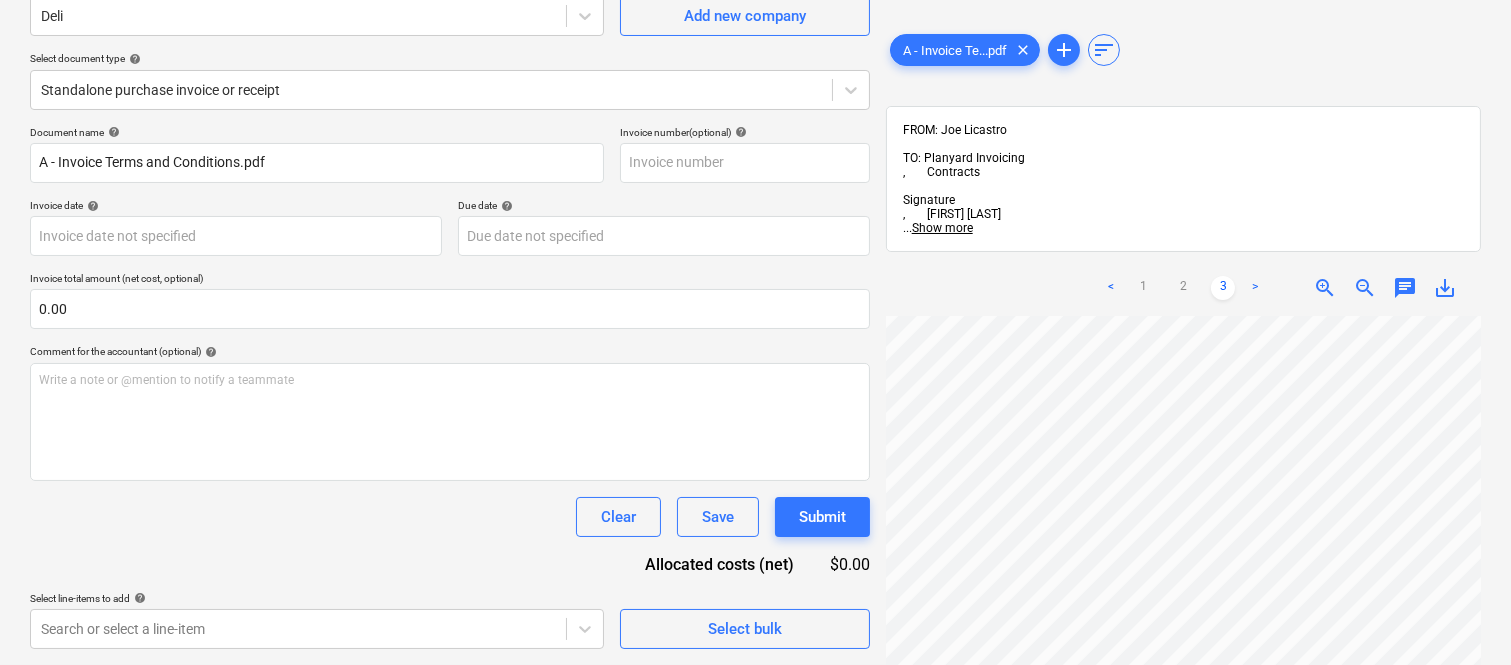 scroll, scrollTop: 0, scrollLeft: 0, axis: both 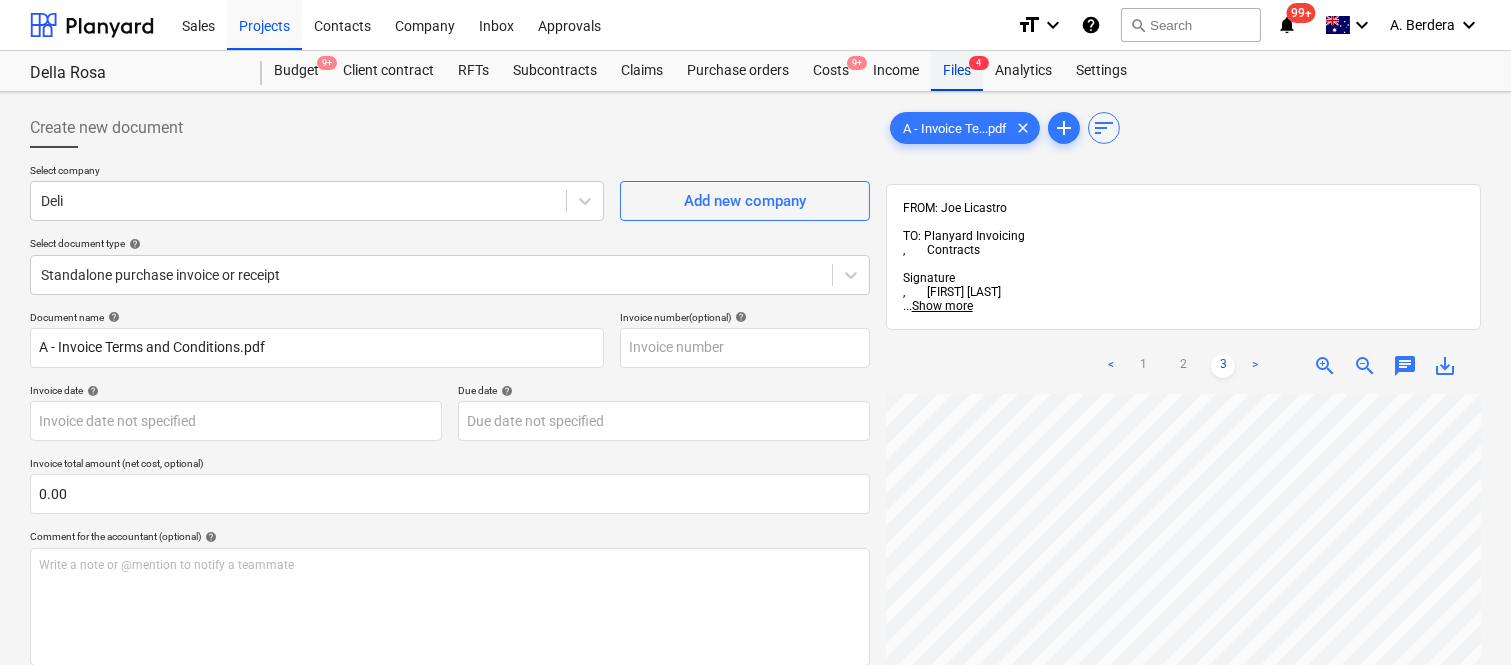 click on "Files 4" at bounding box center [957, 71] 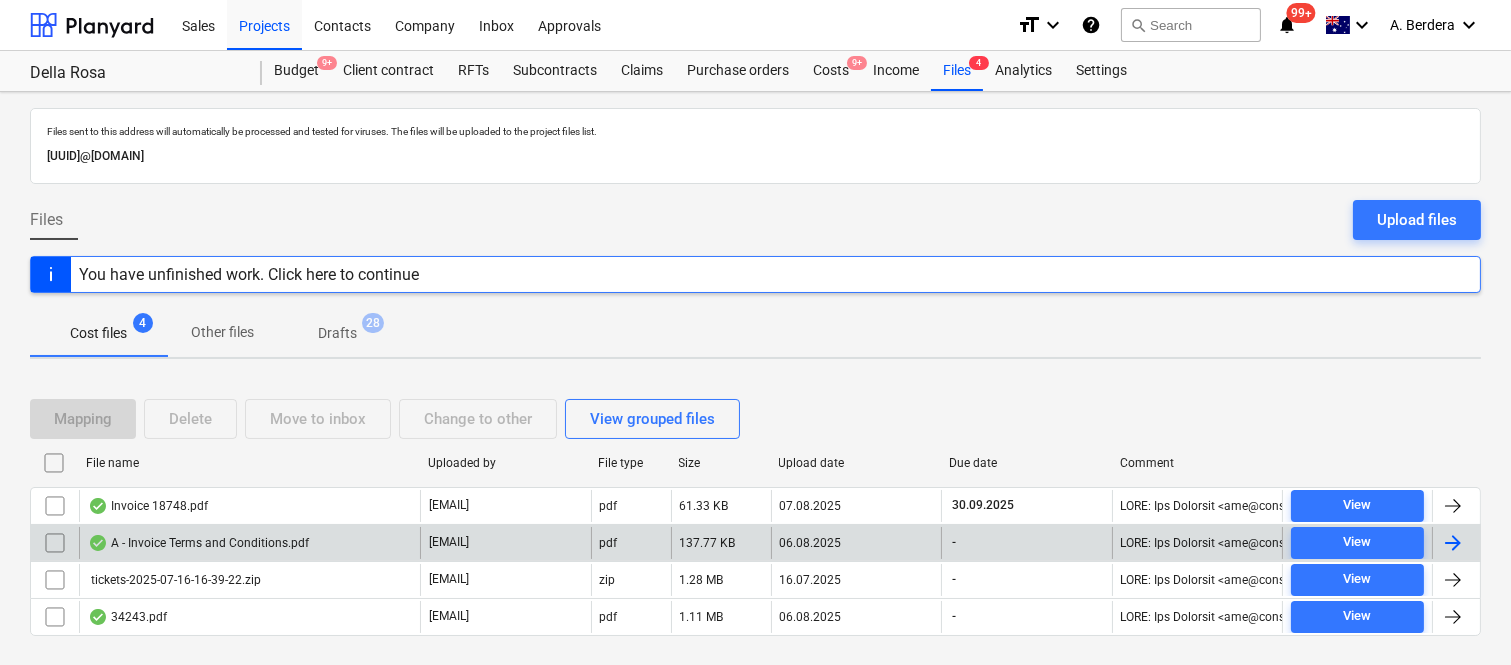 click at bounding box center (55, 543) 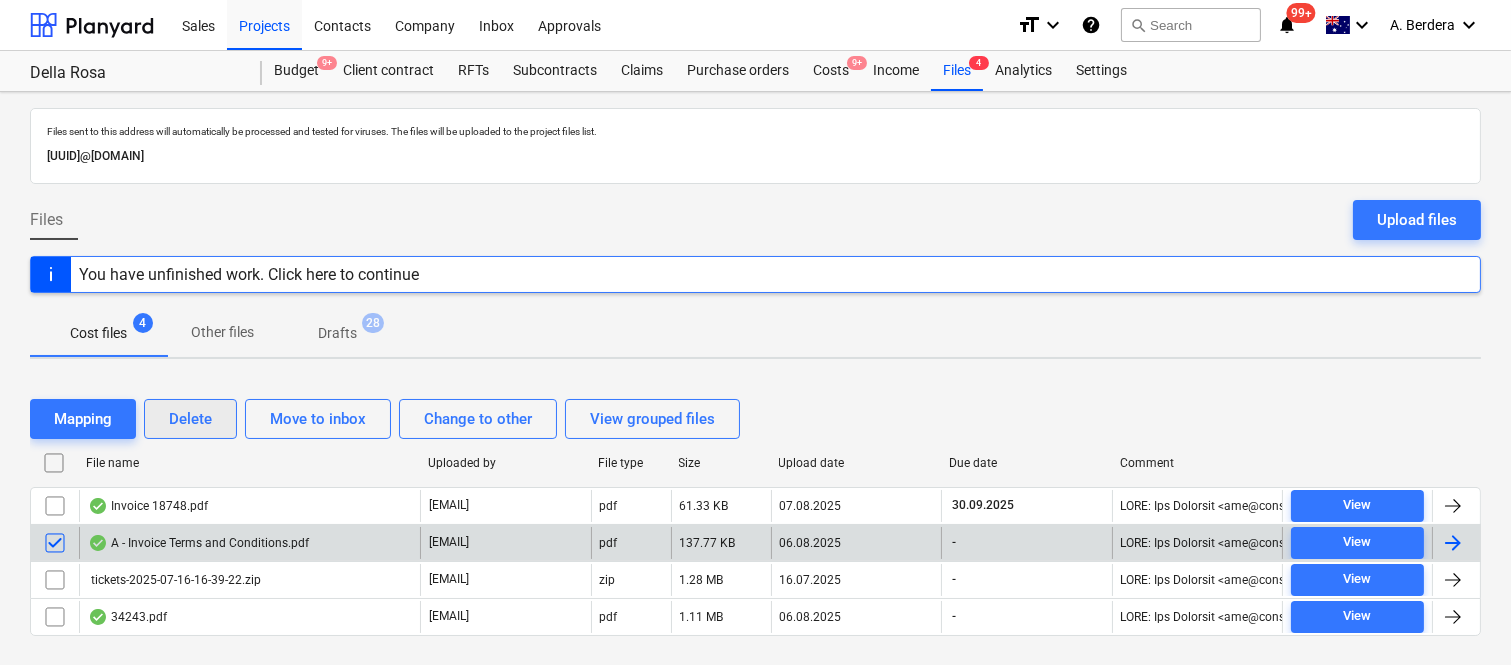 click on "Delete" at bounding box center (190, 419) 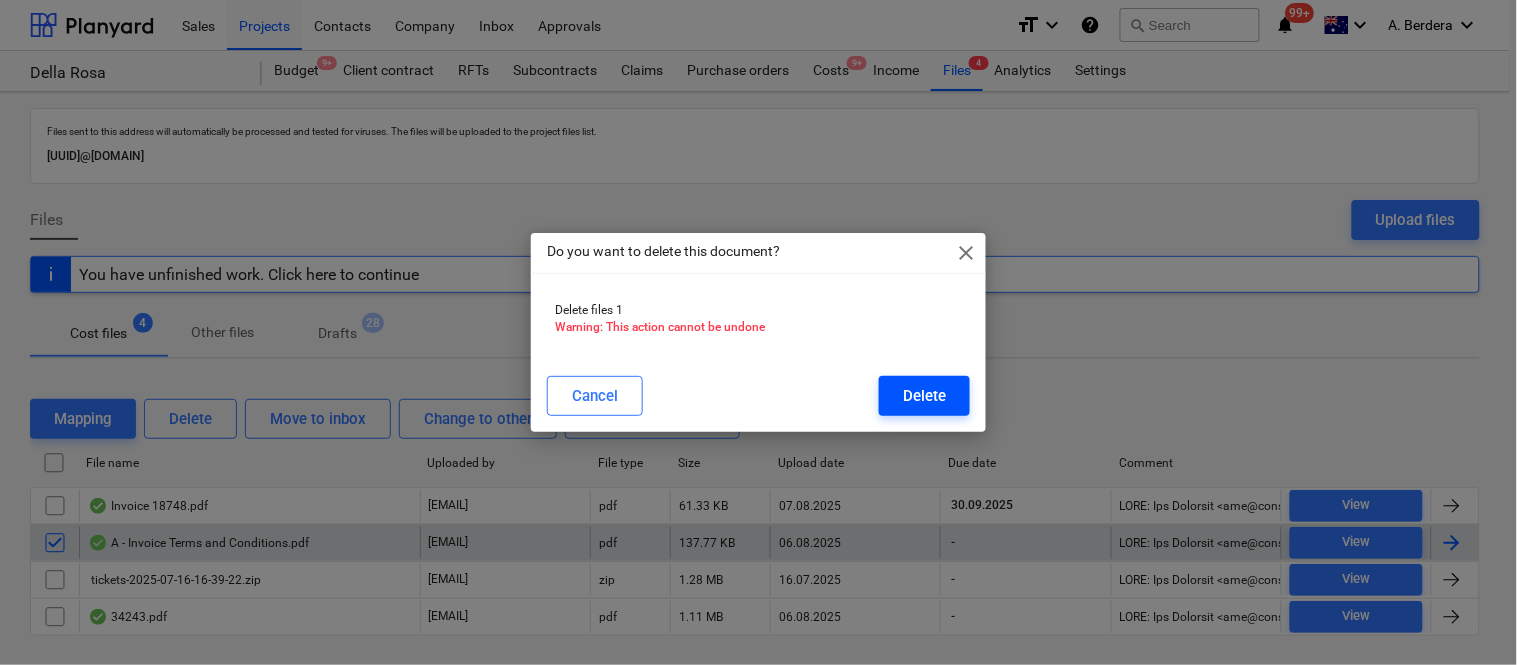 click on "Delete" at bounding box center (924, 396) 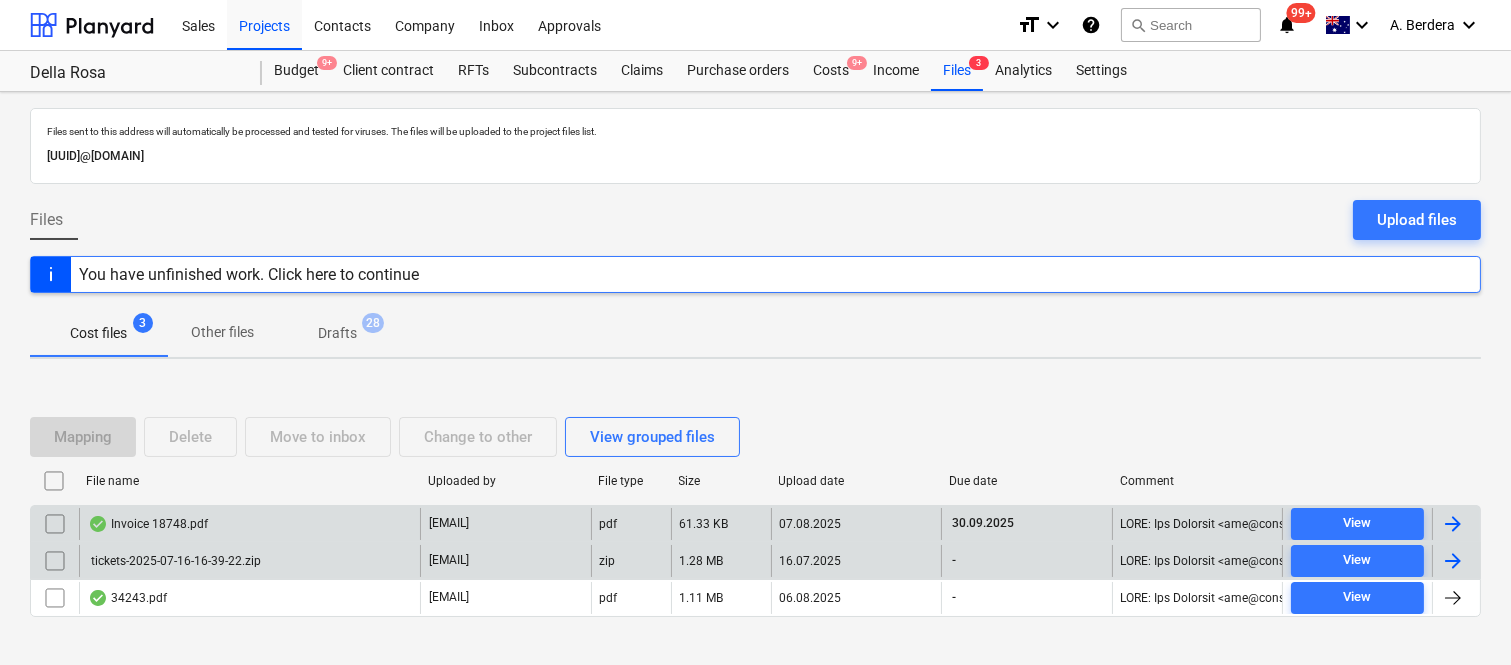 click on "Invoice 18748.pdf" at bounding box center (249, 524) 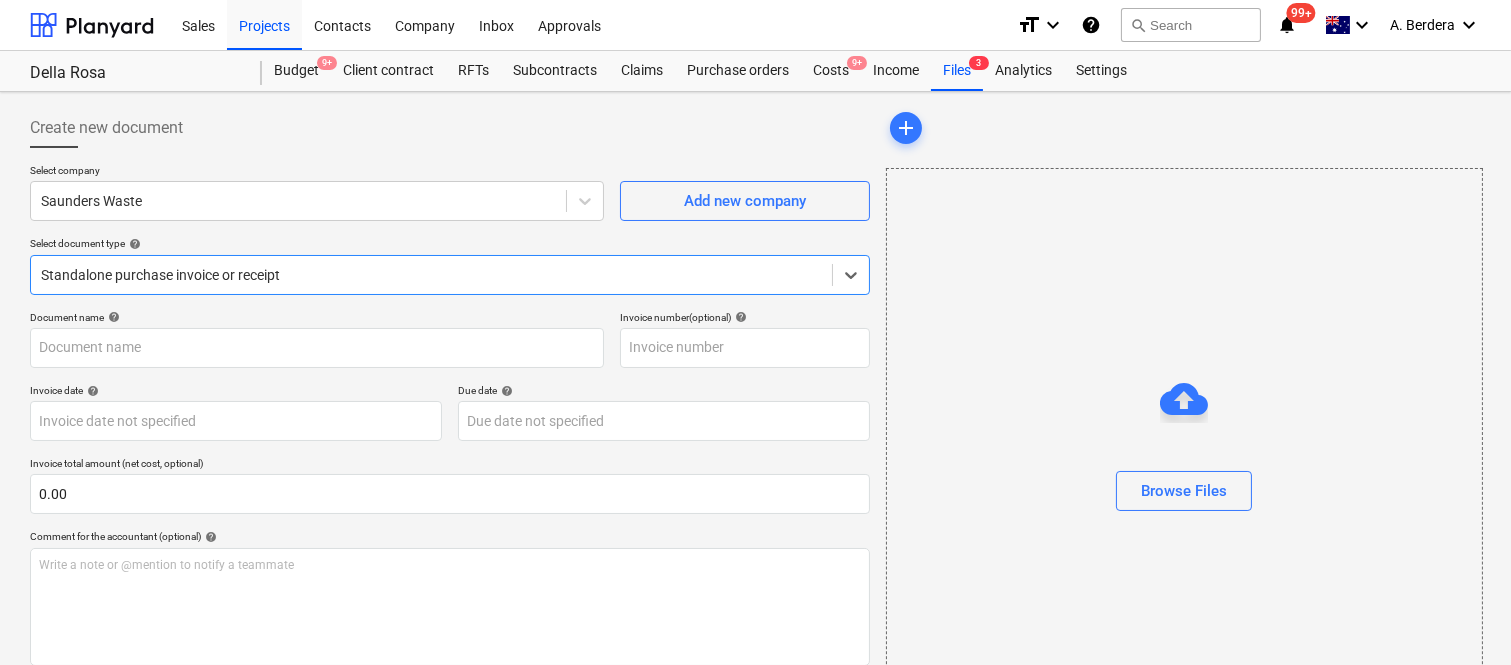 type on "18748" 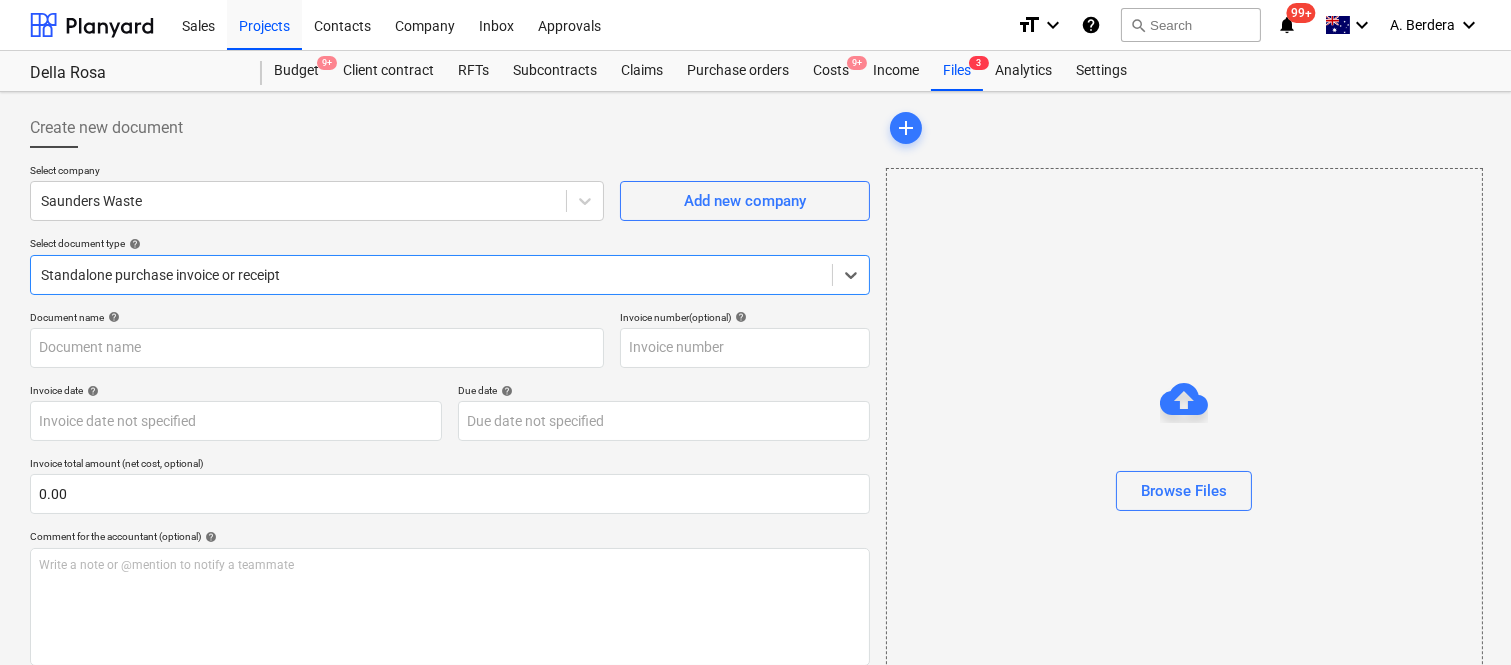type on "18748" 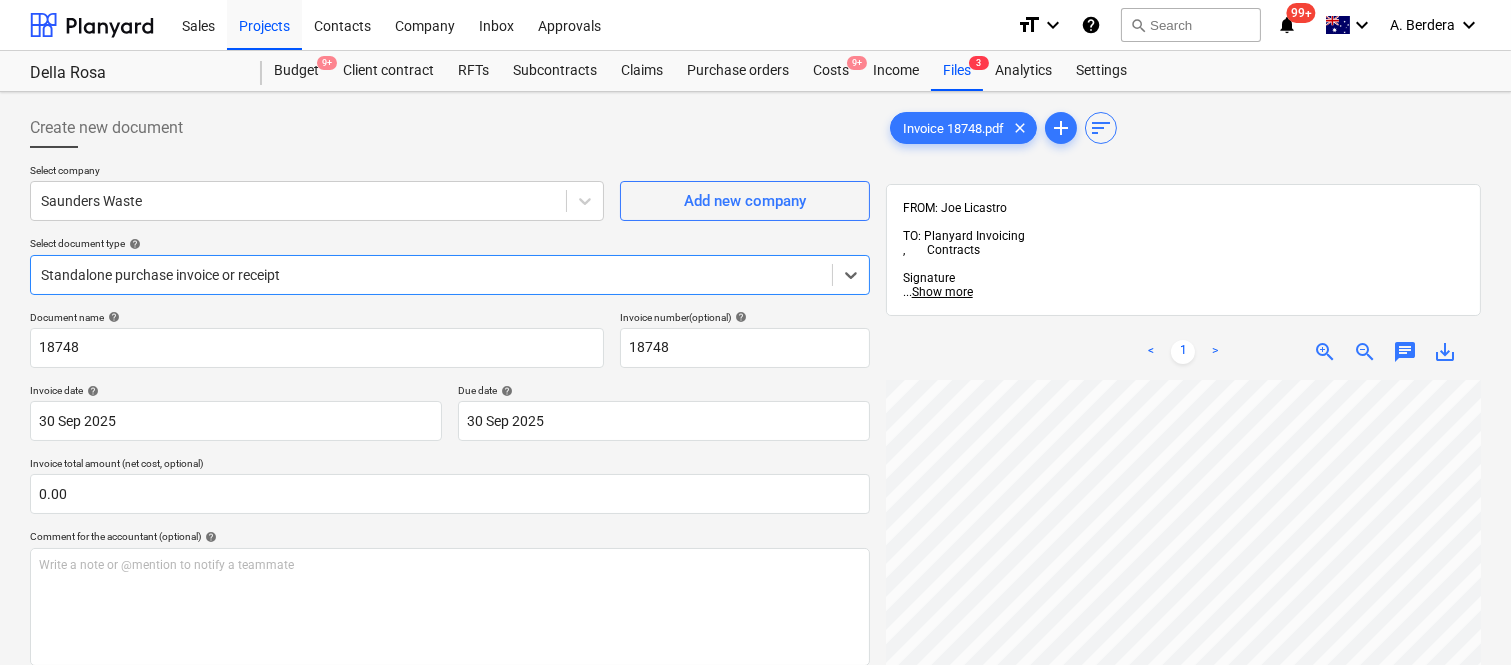 click on "Select document type help" at bounding box center [450, 243] 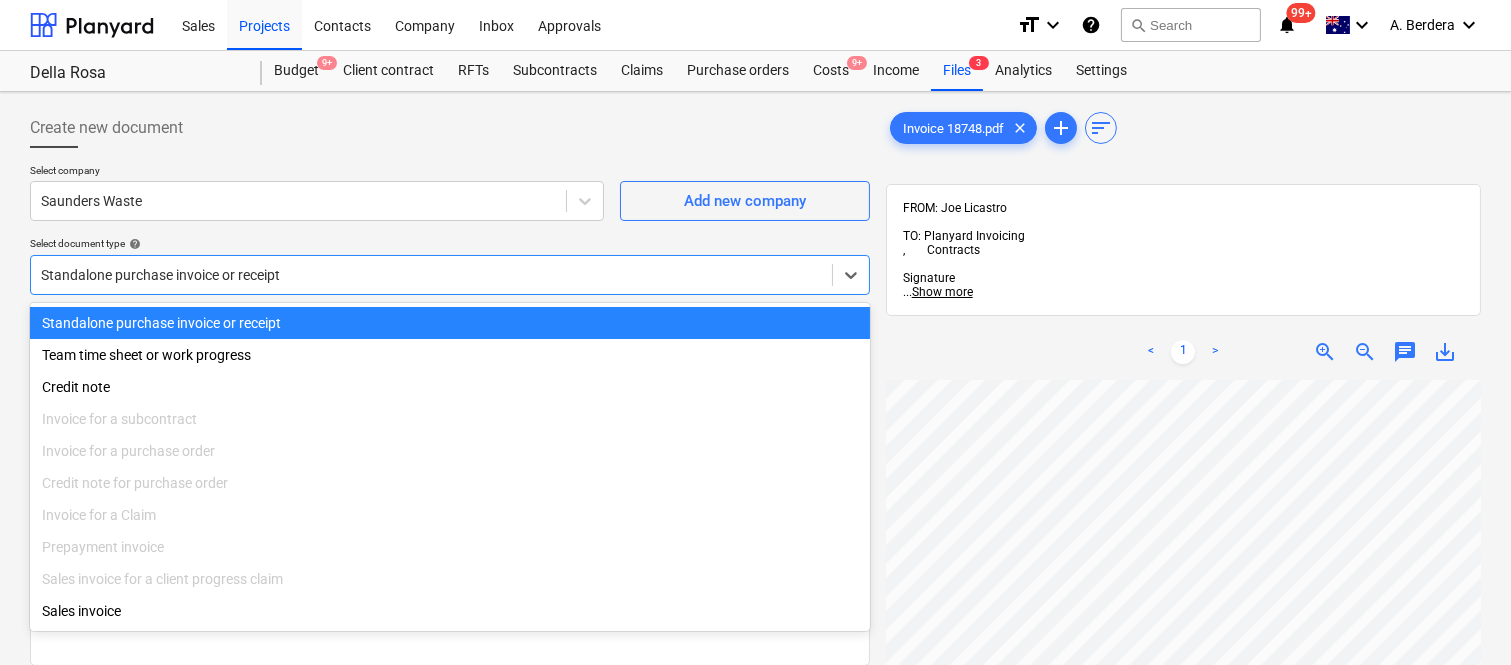 click at bounding box center (431, 275) 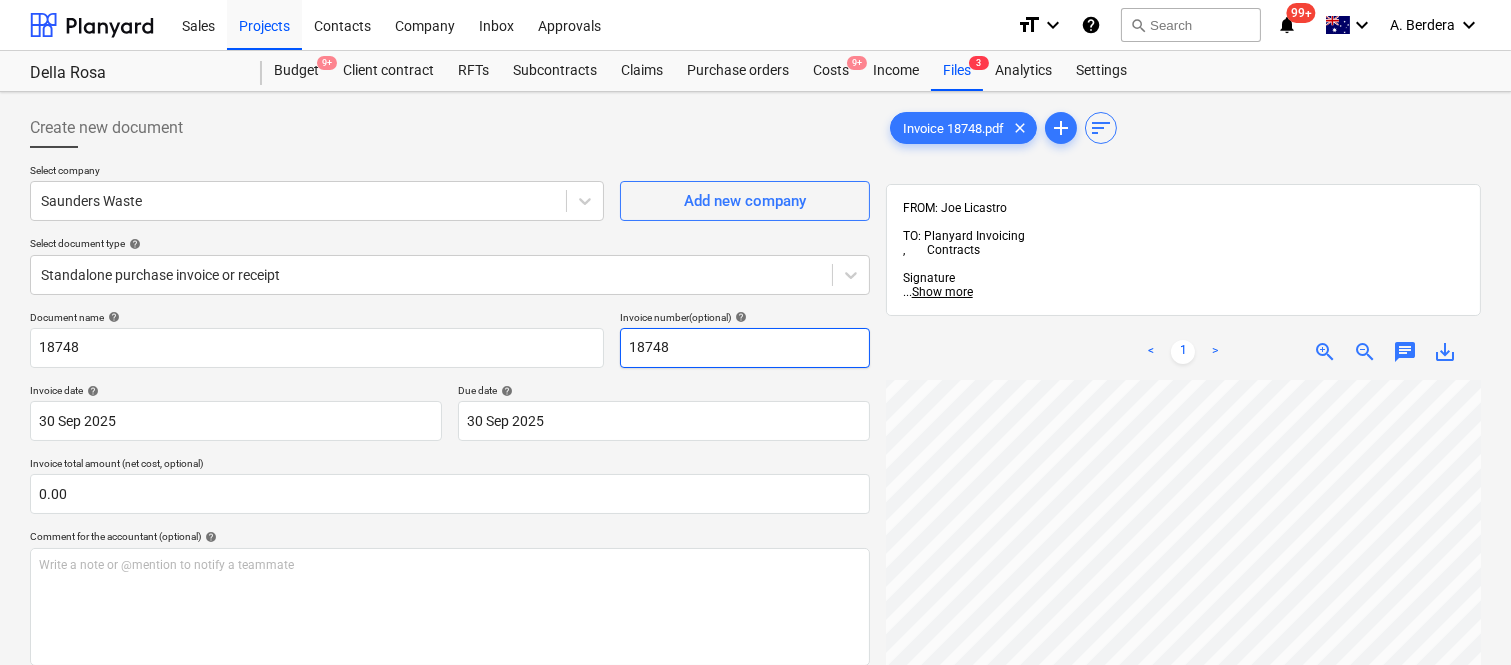 scroll, scrollTop: 132, scrollLeft: 314, axis: both 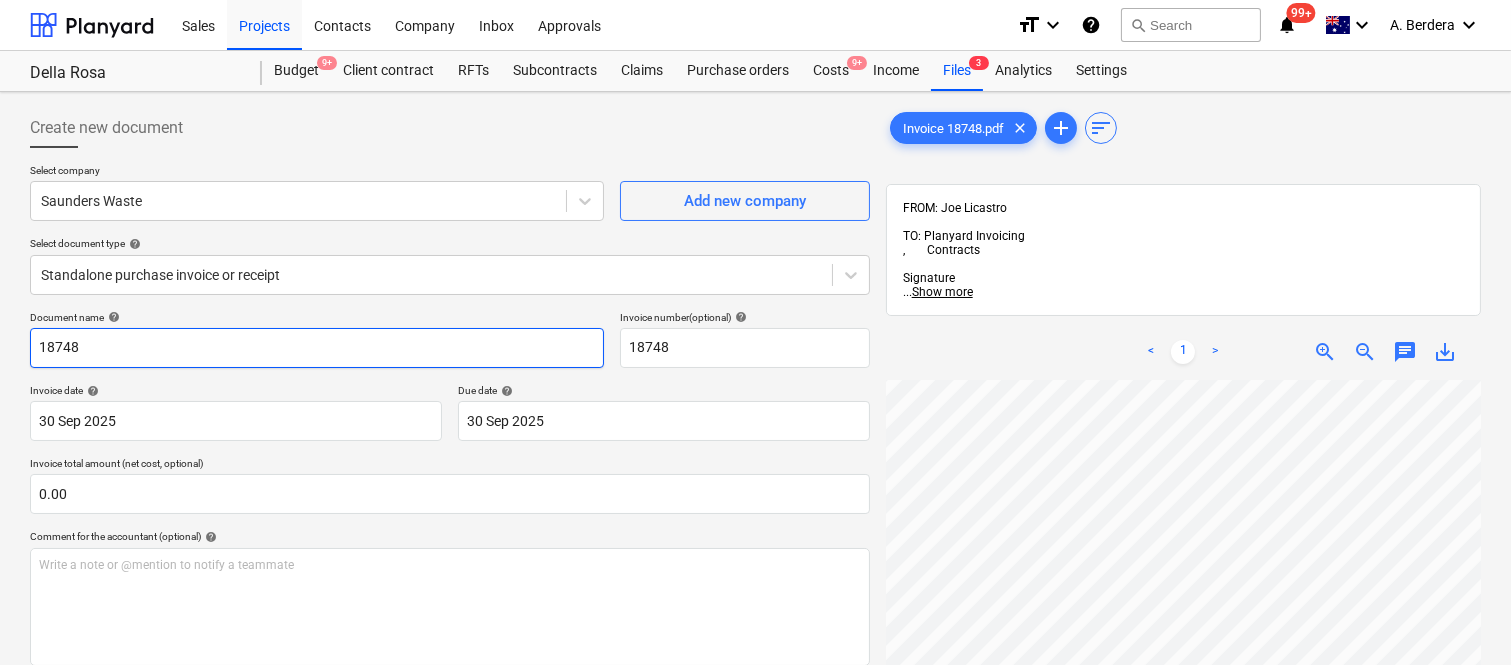 click on "18748" at bounding box center (317, 348) 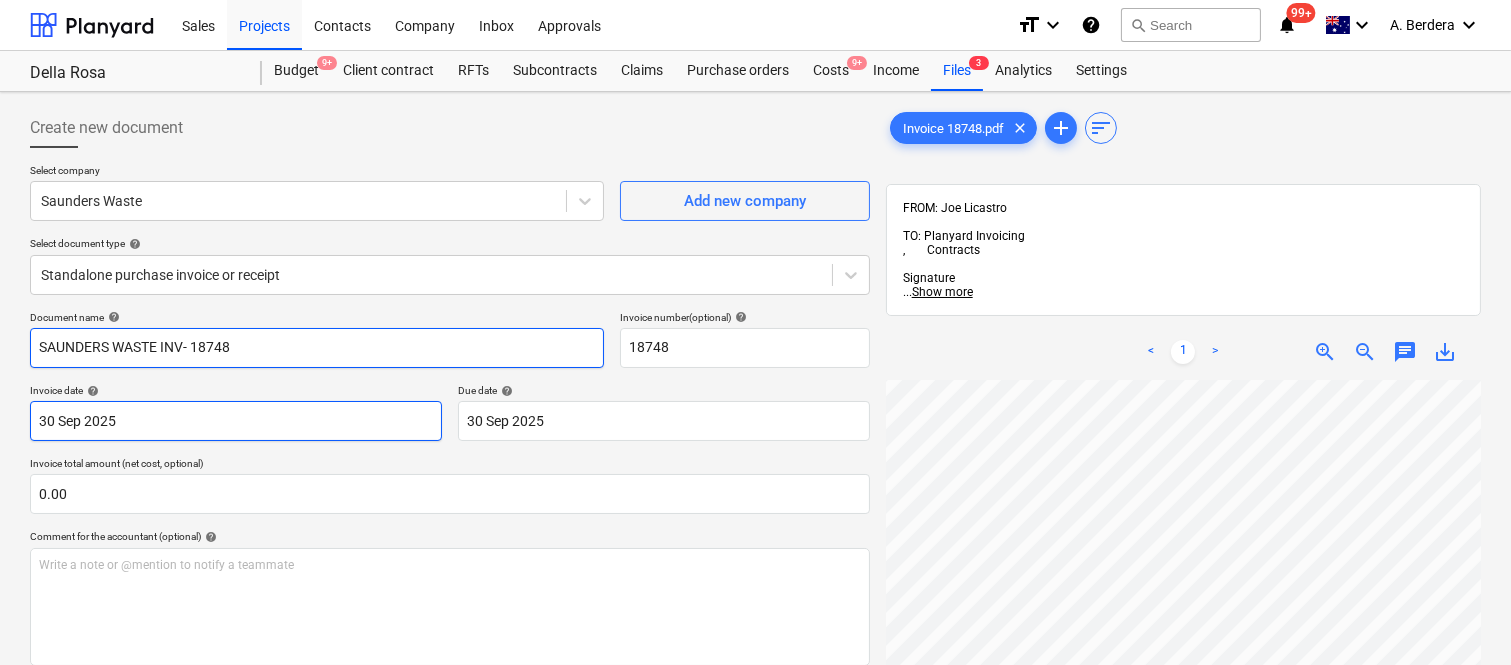 type on "SAUNDERS WASTE INV- 18748" 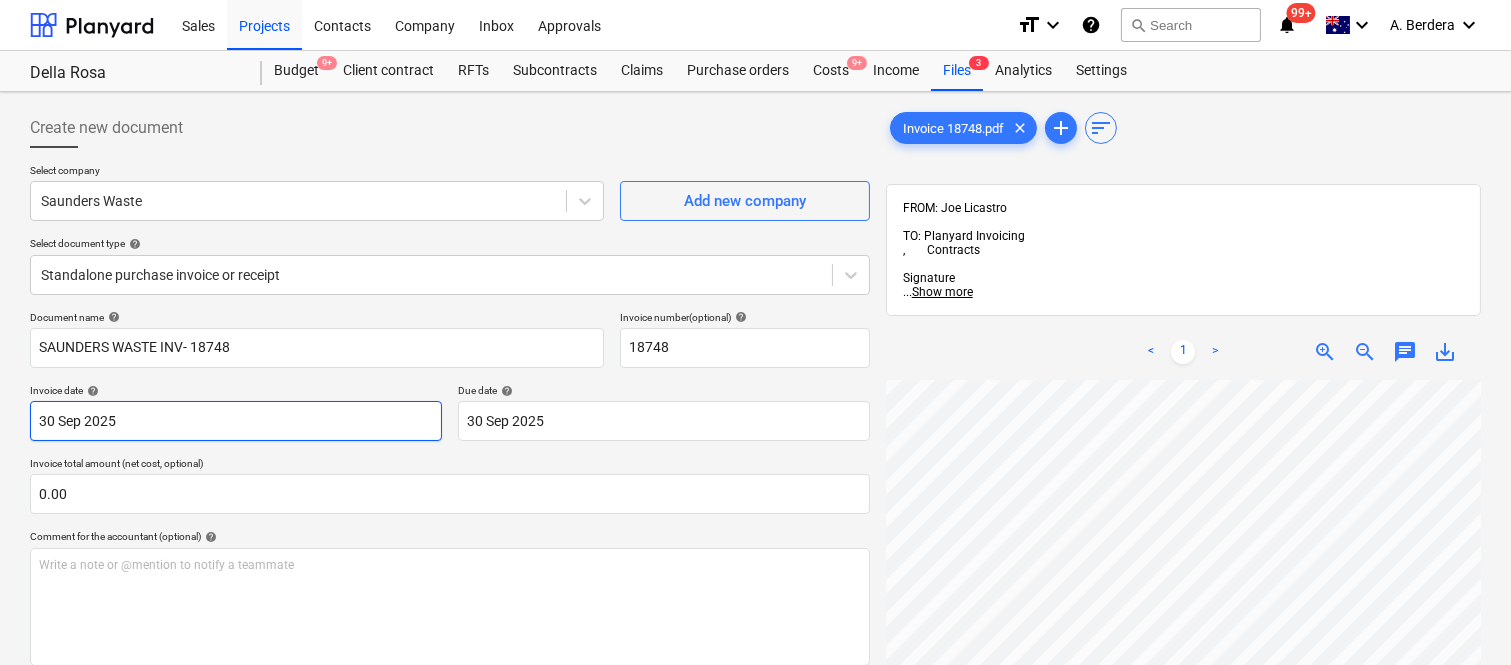 click on "Sales Projects Contacts Company Inbox Approvals format_size keyboard_arrow_down help search Search notifications 99+ keyboard_arrow_down [FIRST] [LAST] keyboard_arrow_down Della Rosa Budget 9+ Client contract RFTs Subcontracts Claims Purchase orders Costs 9+ Income Files 3 Analytics Settings Create new document Select company Saunders Waste   Add new company Select document type help Standalone purchase invoice or receipt Document name help SAUNDERS WASTE INV- 18748 Invoice number  (optional) help 18748 Invoice date help 30 Sep 2025 30.09.2025 Press the down arrow key to interact with the calendar and
select a date. Press the question mark key to get the keyboard shortcuts for changing dates. Due date help 30 Sep 2025 30.09.2025 Press the down arrow key to interact with the calendar and
select a date. Press the question mark key to get the keyboard shortcuts for changing dates. Invoice total amount (net cost, optional) 0.00 Comment for the accountant (optional) help ﻿ Clear Save Submit $0.00 help add" at bounding box center [755, 332] 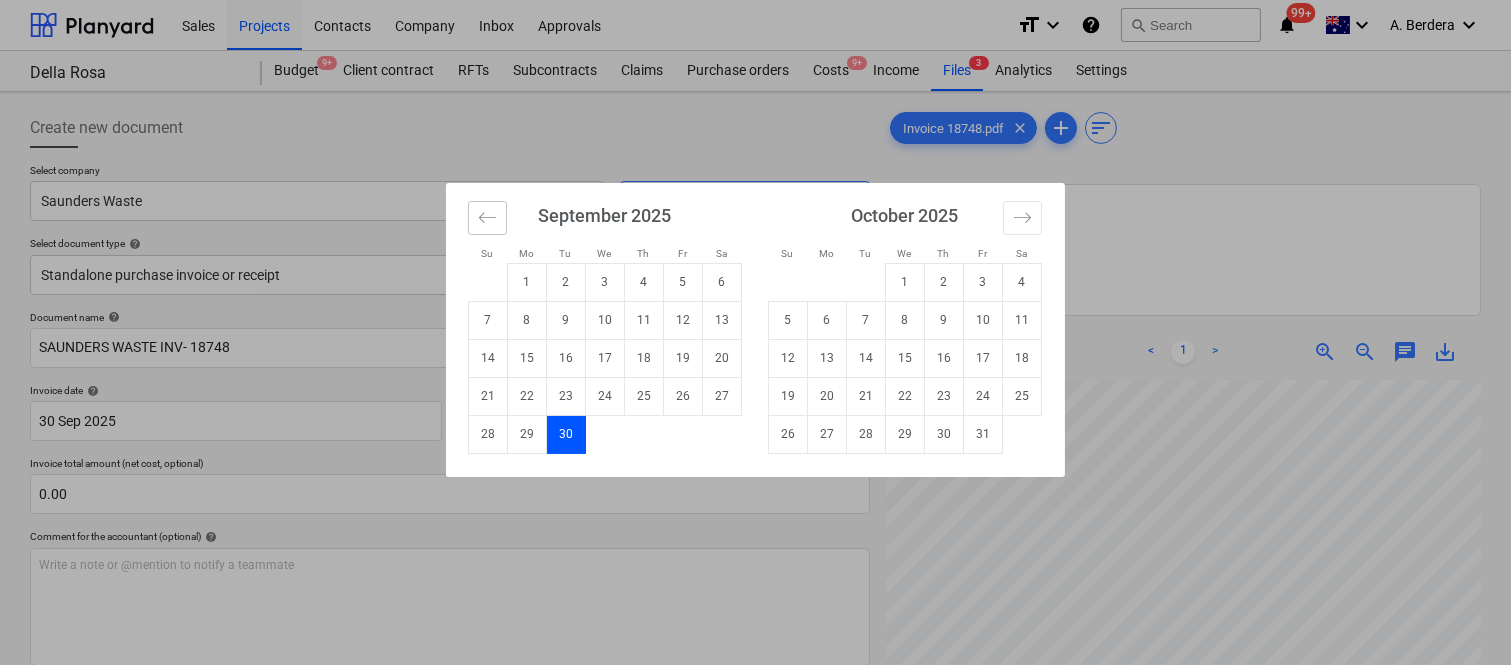 click at bounding box center (487, 218) 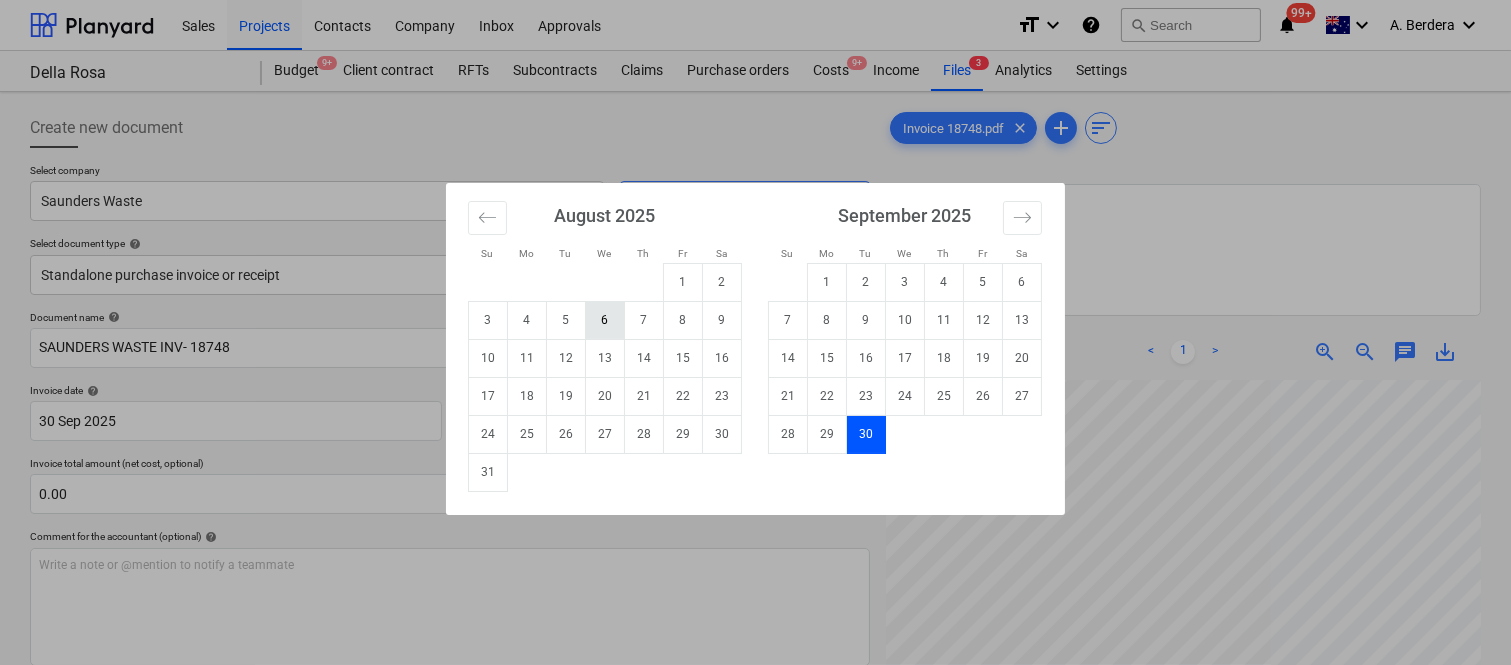 click on "6" at bounding box center [605, 320] 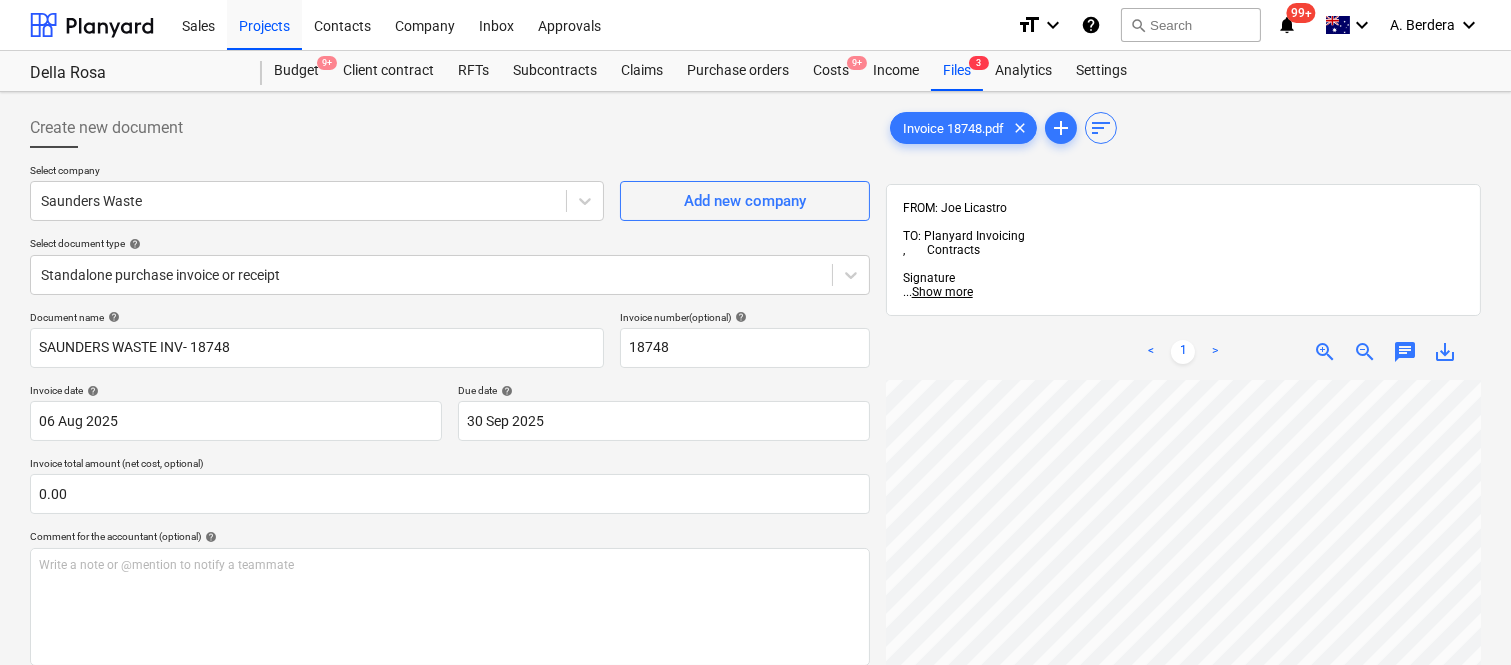 scroll, scrollTop: 647, scrollLeft: 0, axis: vertical 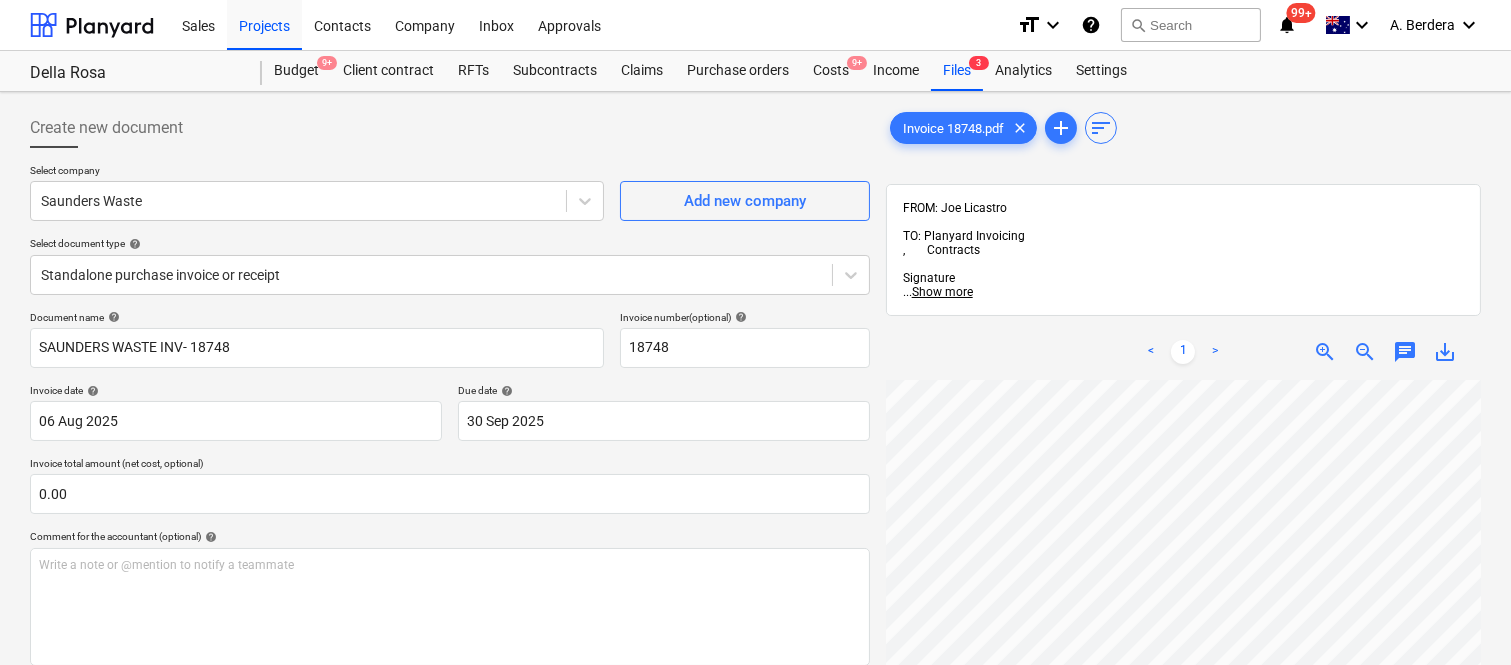 click on "Sales Projects Contacts Company Inbox Approvals format_size keyboard_arrow_down help search Search notifications 99+ keyboard_arrow_down [FIRST] [LAST] keyboard_arrow_down Della Rosa Budget 9+ Client contract RFTs Subcontracts Claims Purchase orders Costs 9+ Income Files 3 Analytics Settings Create new document Select company Saunders Waste   Add new company Select document type help Standalone purchase invoice or receipt Document name help SAUNDERS WASTE INV- 18748 Invoice number  (optional) help 18748 Invoice date help 06 Aug 2025 06.08.2025 Press the down arrow key to interact with the calendar and
select a date. Press the question mark key to get the keyboard shortcuts for changing dates. Due date help 30 Sep 2025 30.09.2025 Press the down arrow key to interact with the calendar and
select a date. Press the question mark key to get the keyboard shortcuts for changing dates. Invoice total amount (net cost, optional) 0.00 Comment for the accountant (optional) help ﻿ Clear Save Submit $0.00 help" at bounding box center [755, 332] 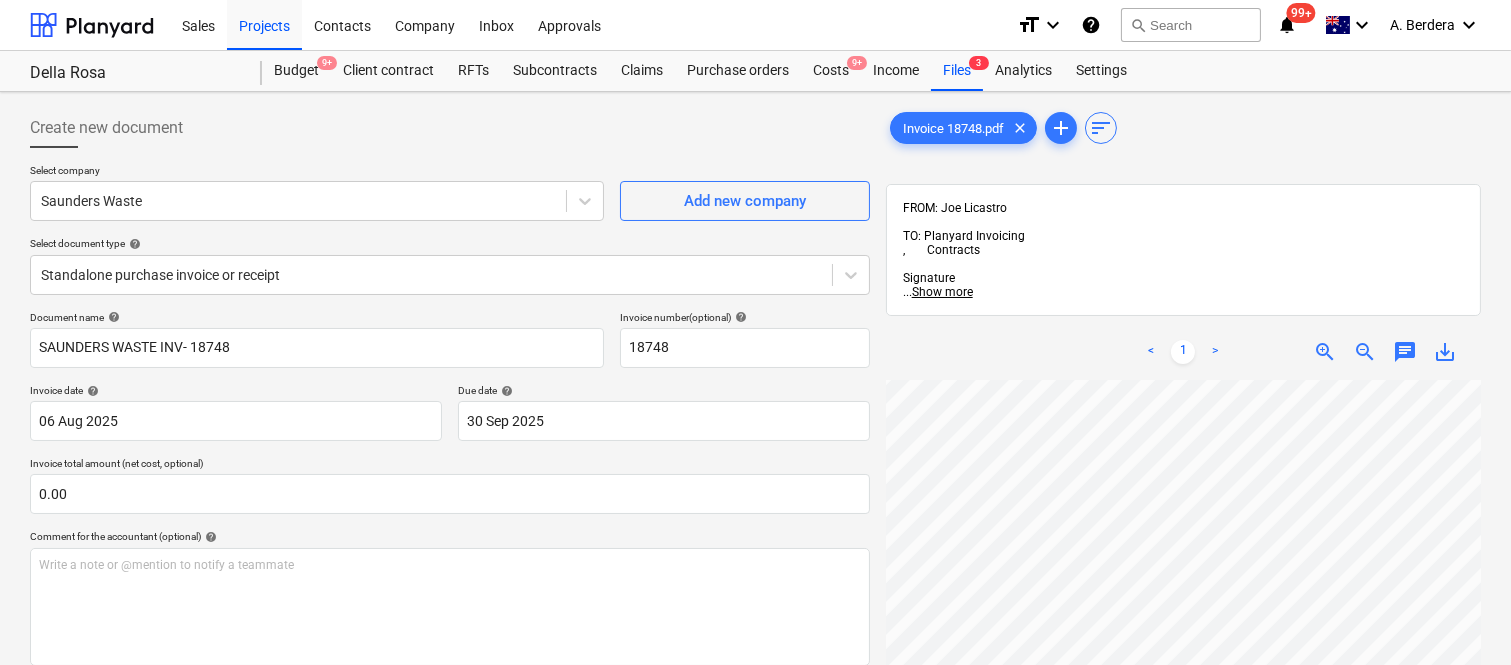 click on "Sales Projects Contacts Company Inbox Approvals format_size keyboard_arrow_down help search Search notifications 99+ keyboard_arrow_down [FIRST] [LAST] keyboard_arrow_down Della Rosa Budget 9+ Client contract RFTs Subcontracts Claims Purchase orders Costs 9+ Income Files 3 Analytics Settings Create new document Select company Saunders Waste   Add new company Select document type help Standalone purchase invoice or receipt Document name help SAUNDERS WASTE INV- 18748 Invoice number  (optional) help 18748 Invoice date help 06 Aug 2025 06.08.2025 Press the down arrow key to interact with the calendar and
select a date. Press the question mark key to get the keyboard shortcuts for changing dates. Due date help 30 Sep 2025 30.09.2025 Press the down arrow key to interact with the calendar and
select a date. Press the question mark key to get the keyboard shortcuts for changing dates. Invoice total amount (net cost, optional) 0.00 Comment for the accountant (optional) help ﻿ Clear Save Submit $0.00 help" at bounding box center (755, 332) 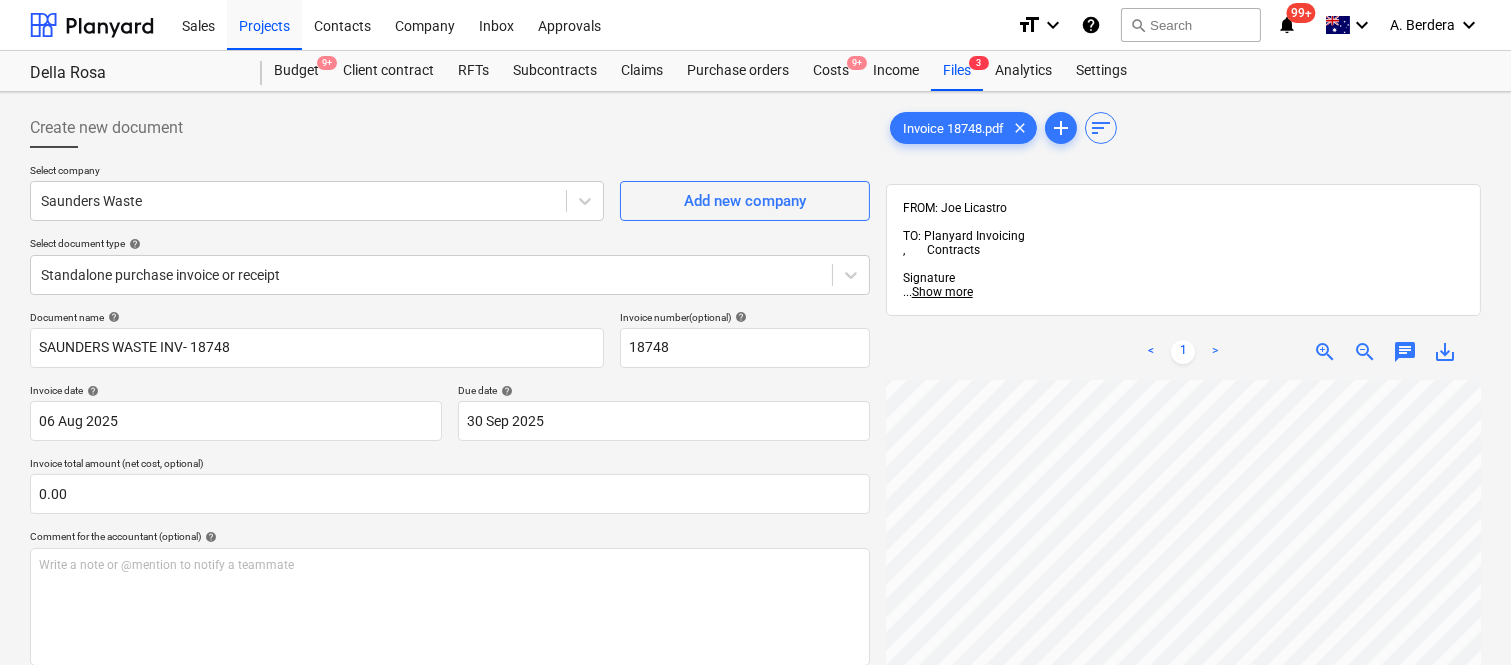 scroll, scrollTop: 595, scrollLeft: 587, axis: both 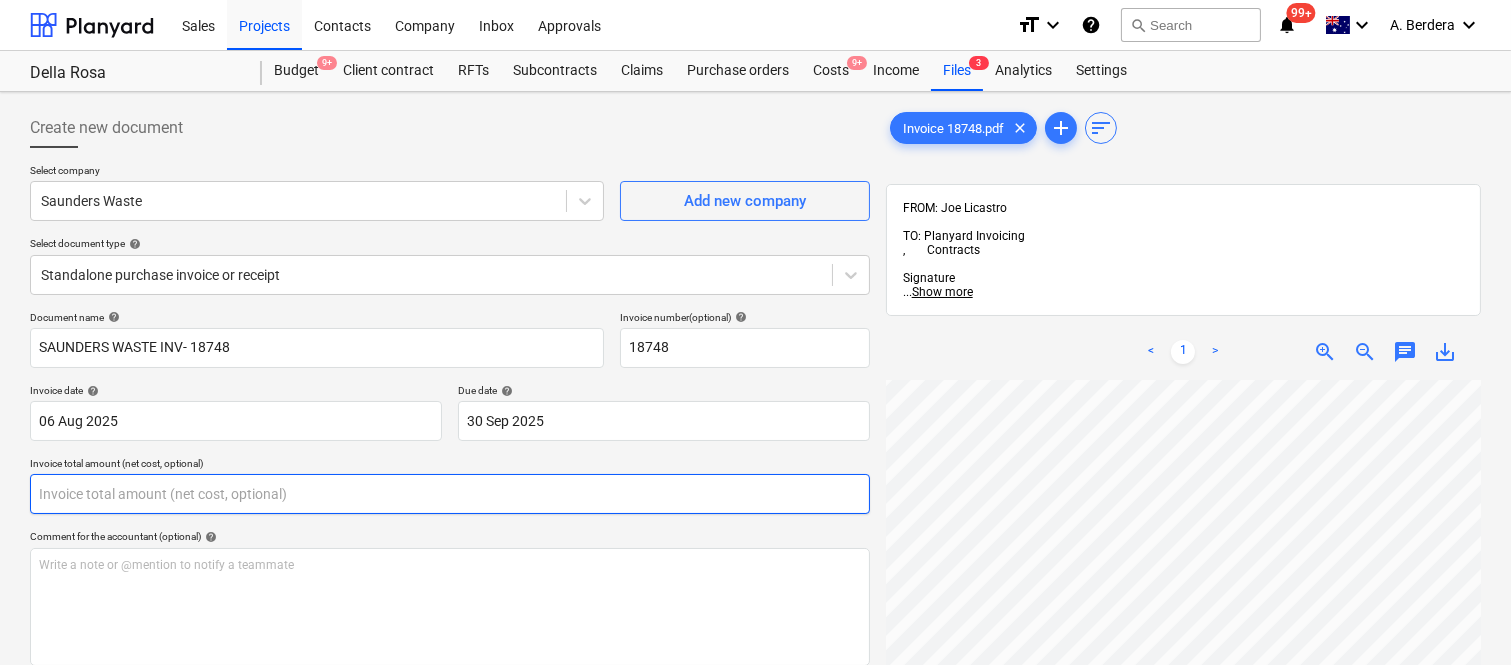 click at bounding box center (450, 494) 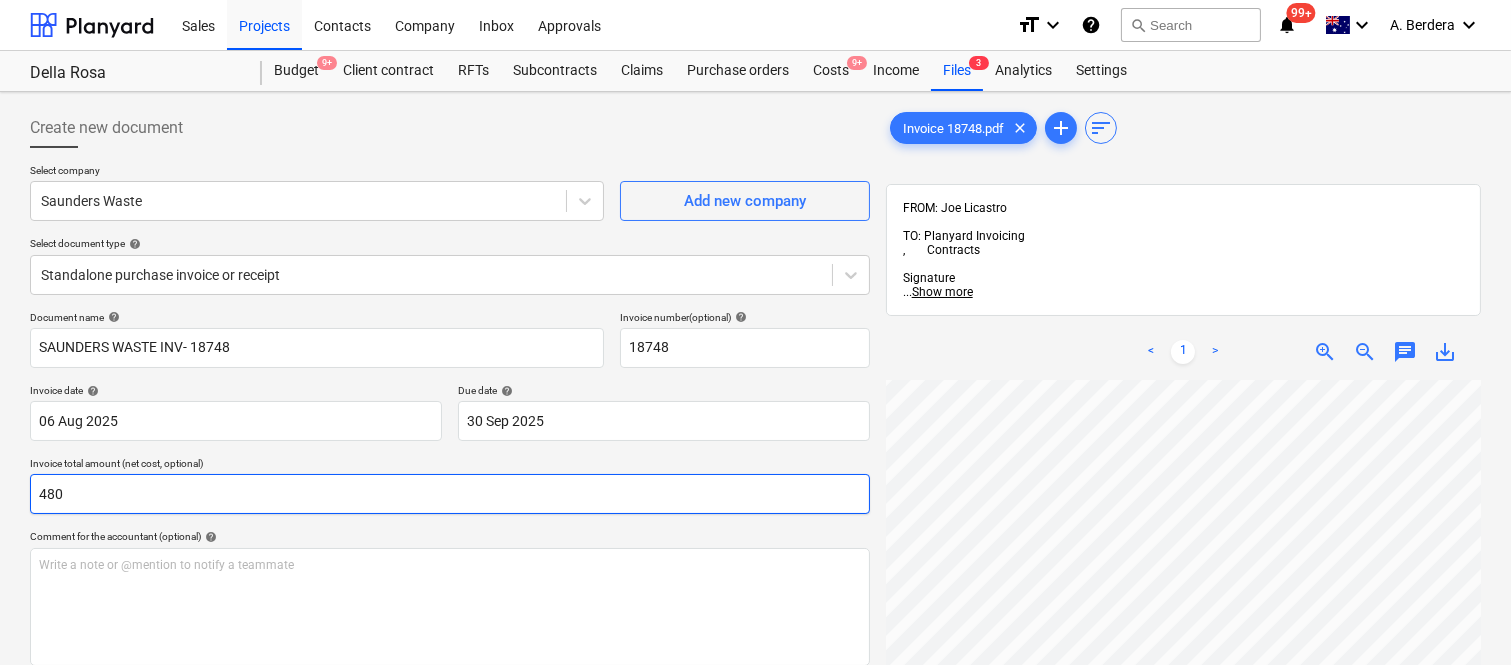 scroll, scrollTop: 285, scrollLeft: 0, axis: vertical 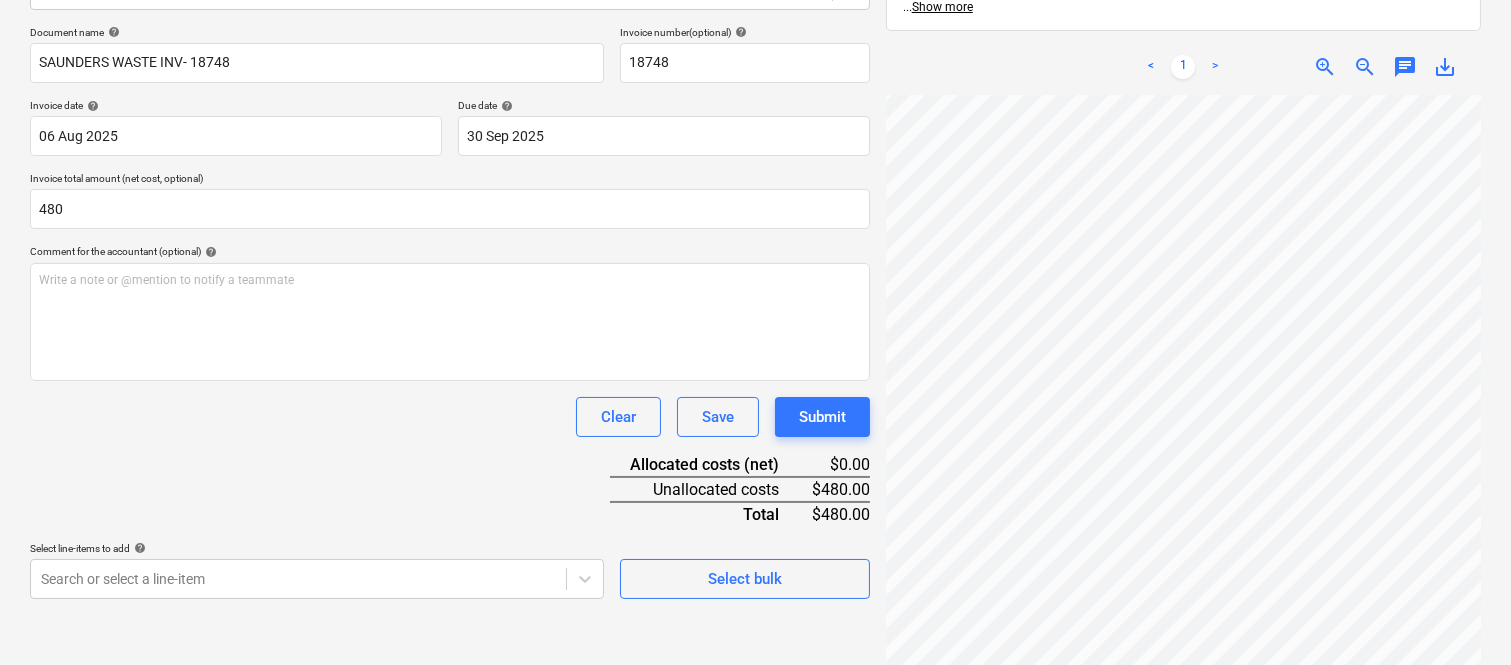 click on "Document name help SAUNDERS WASTE INV- 18748 Invoice number  (optional) help 18748 Invoice date help 06 Aug 2025 06.08.2025 Press the down arrow key to interact with the calendar and
select a date. Press the question mark key to get the keyboard shortcuts for changing dates. Due date help 30 Sep 2025 30.09.2025 Press the down arrow key to interact with the calendar and
select a date. Press the question mark key to get the keyboard shortcuts for changing dates. Invoice total amount (net cost, optional) 480 Comment for the accountant (optional) help Write a note or @mention to notify a teammate ﻿ Clear Save Submit Allocated costs (net) $0.00 Unallocated costs $480.00 Total $480.00 Select line-items to add help Search or select a line-item Select bulk" at bounding box center [450, 312] 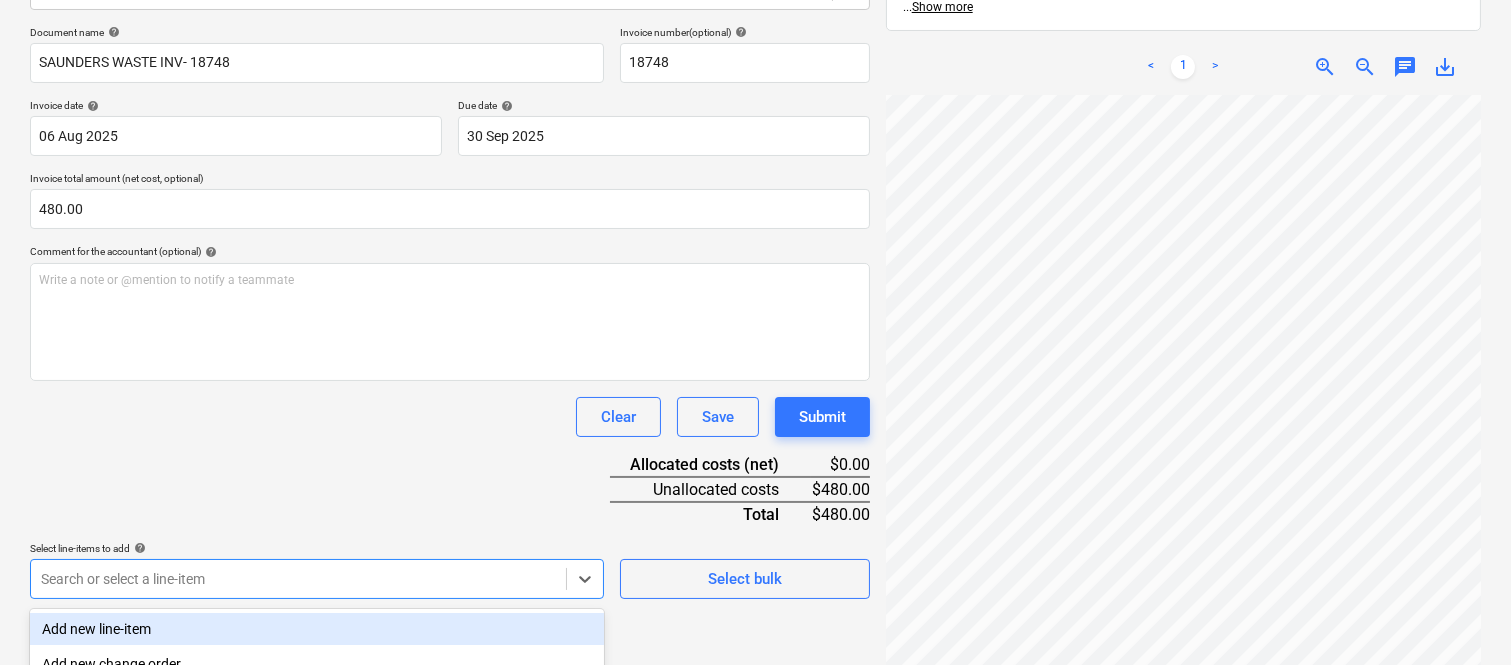 click on "Sales Projects Contacts Company Inbox Approvals format_size keyboard_arrow_down help search Search notifications 99+ keyboard_arrow_down [FIRST] [LAST] keyboard_arrow_down Della Rosa Budget 9+ Client contract RFTs Subcontracts Claims Purchase orders Costs 9+ Income Files 3 Analytics Settings Create new document Select company Saunders Waste   Add new company Select document type help Standalone purchase invoice or receipt Document name help SAUNDERS WASTE INV- 18748 Invoice number  (optional) help 18748 Invoice date help 06 Aug 2025 06.08.2025 Press the down arrow key to interact with the calendar and
select a date. Press the question mark key to get the keyboard shortcuts for changing dates. Due date help 30 Sep 2025 30.09.2025 Press the down arrow key to interact with the calendar and
select a date. Press the question mark key to get the keyboard shortcuts for changing dates. Invoice total amount (net cost, optional) 480.00 Comment for the accountant (optional) help ﻿ Clear Save Submit $0.00 $480.00" at bounding box center [755, 47] 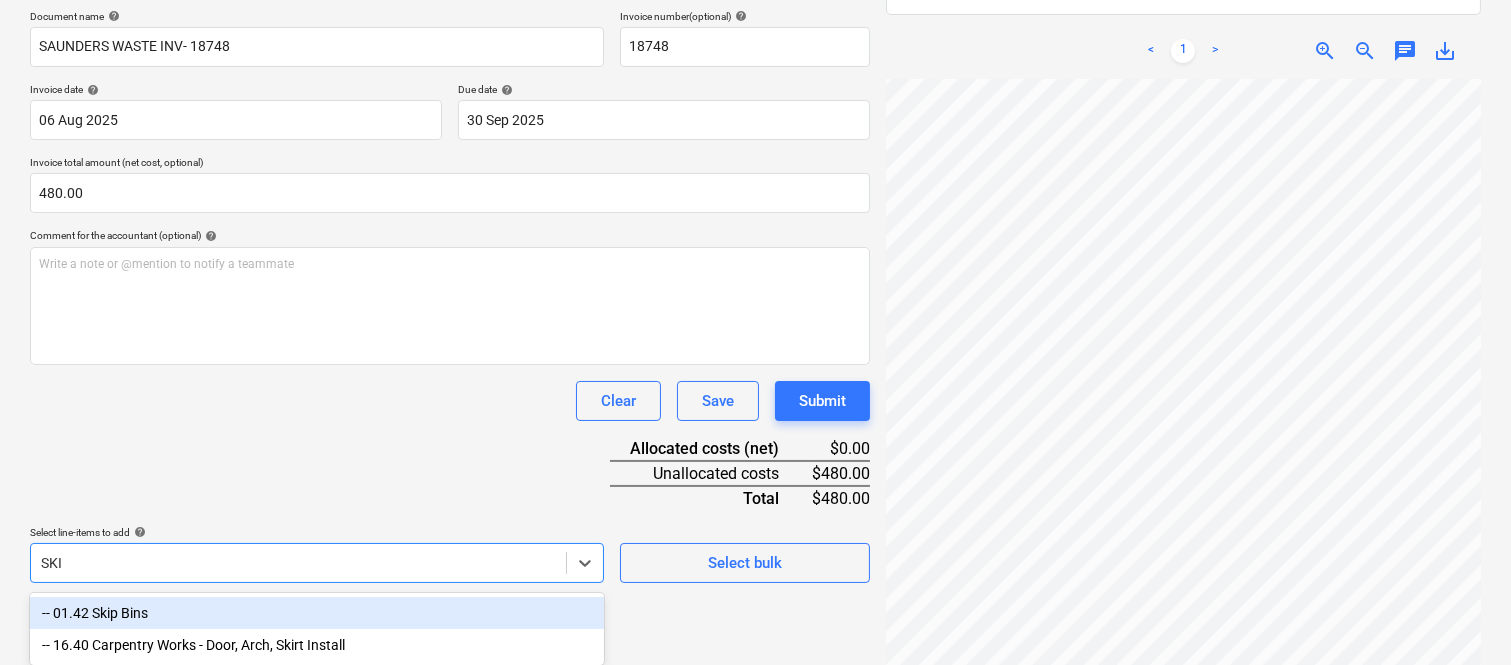 type on "SKIP" 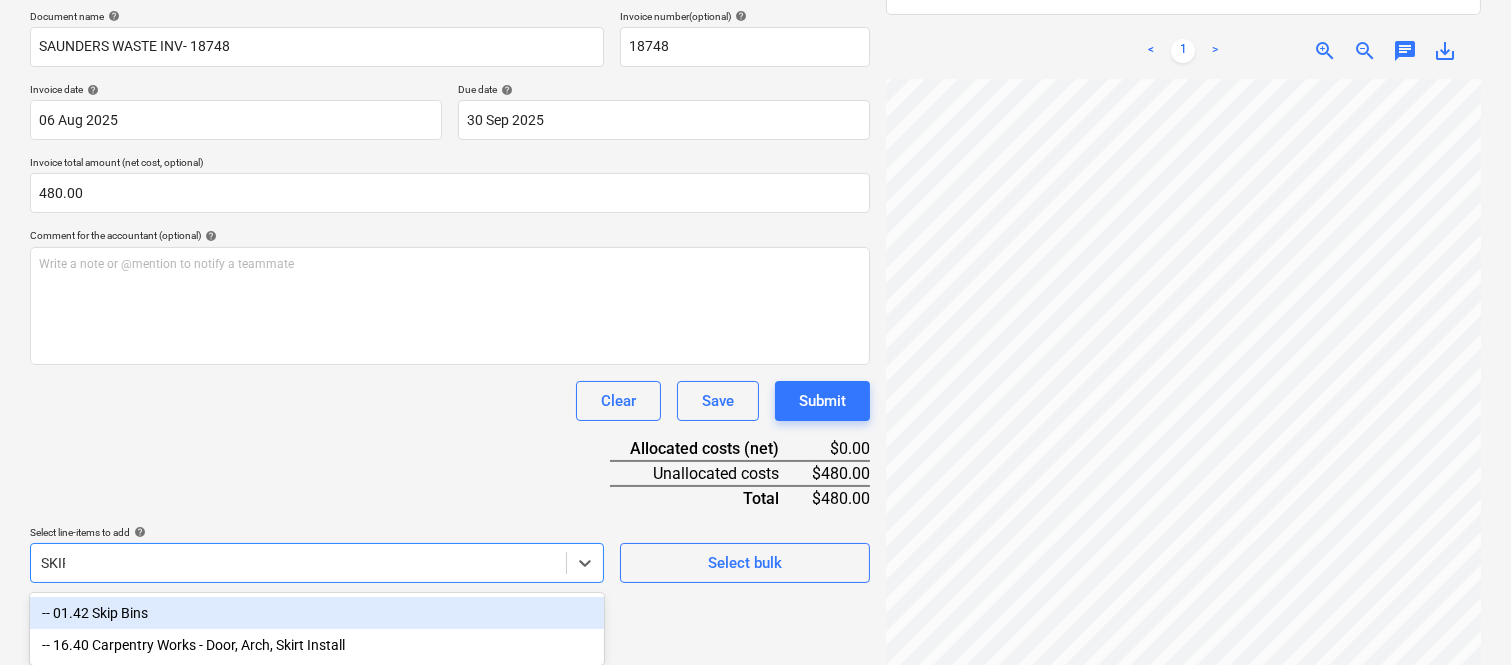 scroll, scrollTop: 285, scrollLeft: 0, axis: vertical 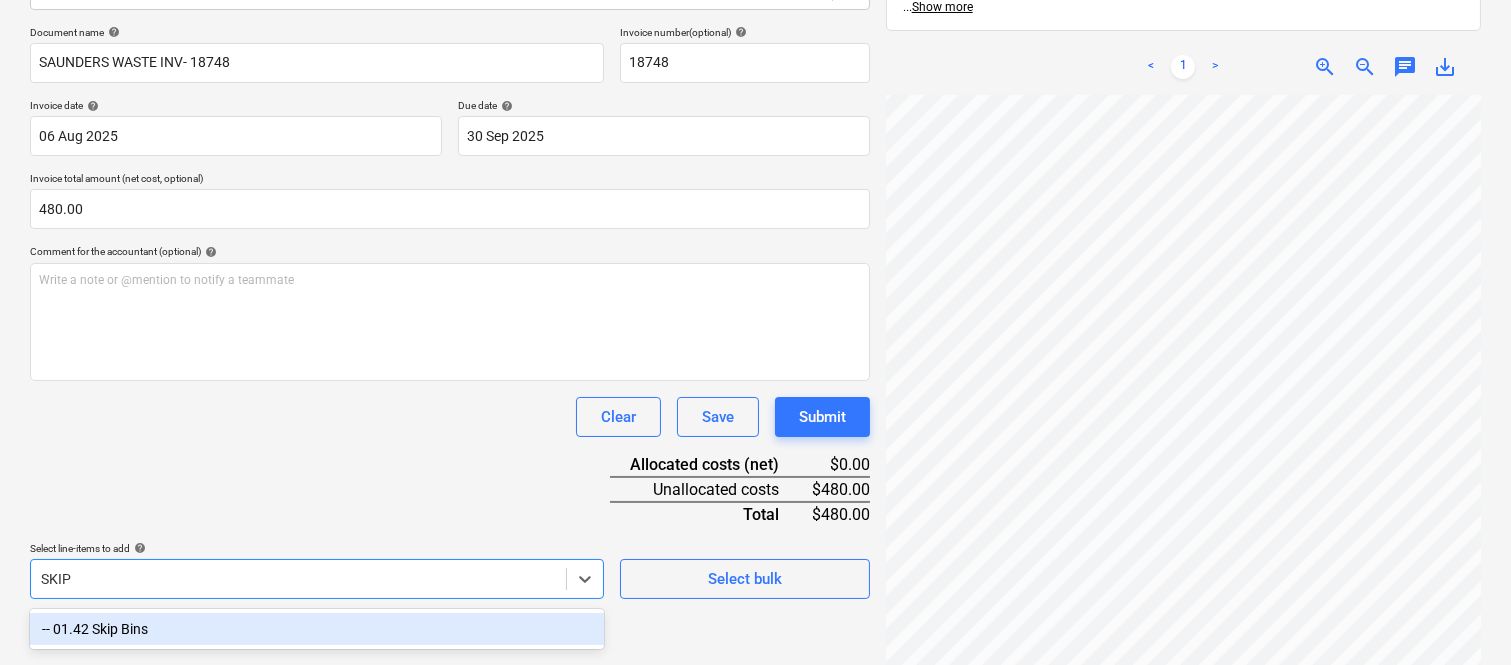 click on "--  01.42 Skip Bins" at bounding box center [317, 629] 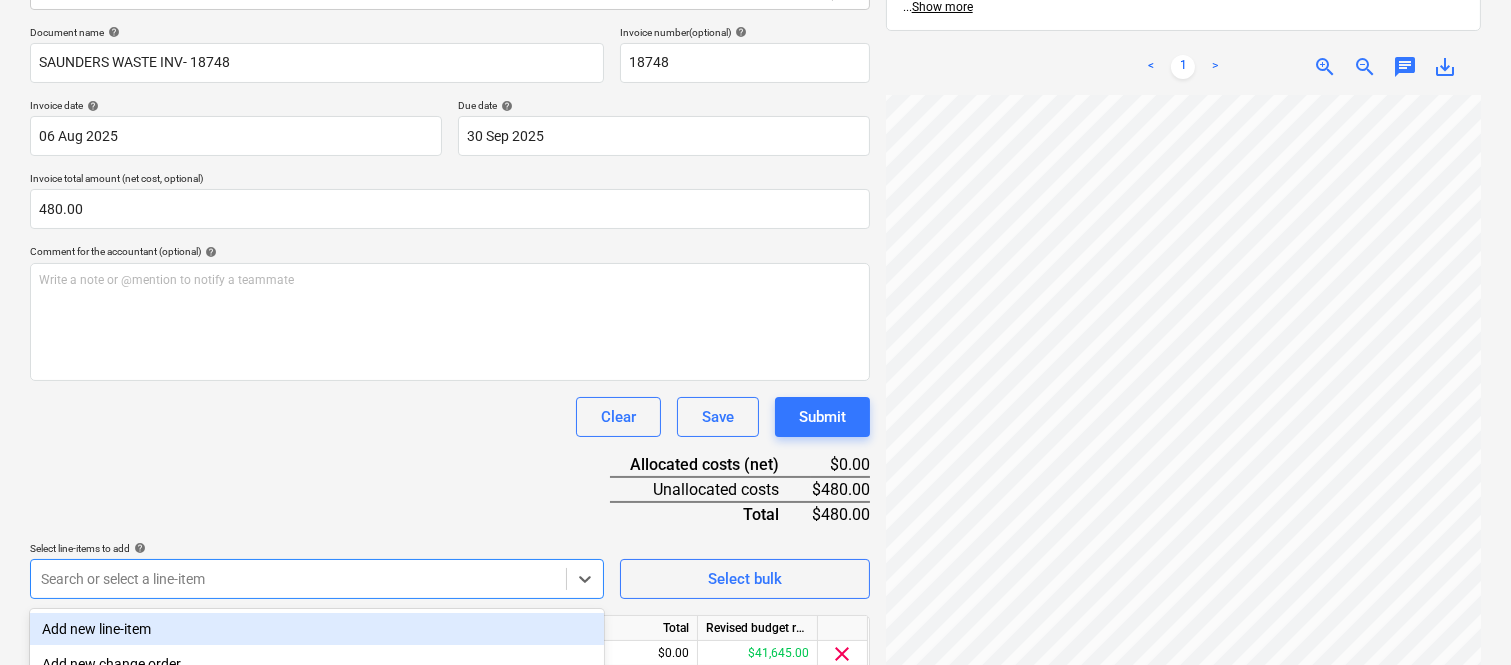 click on "Clear Save Submit" at bounding box center (450, 417) 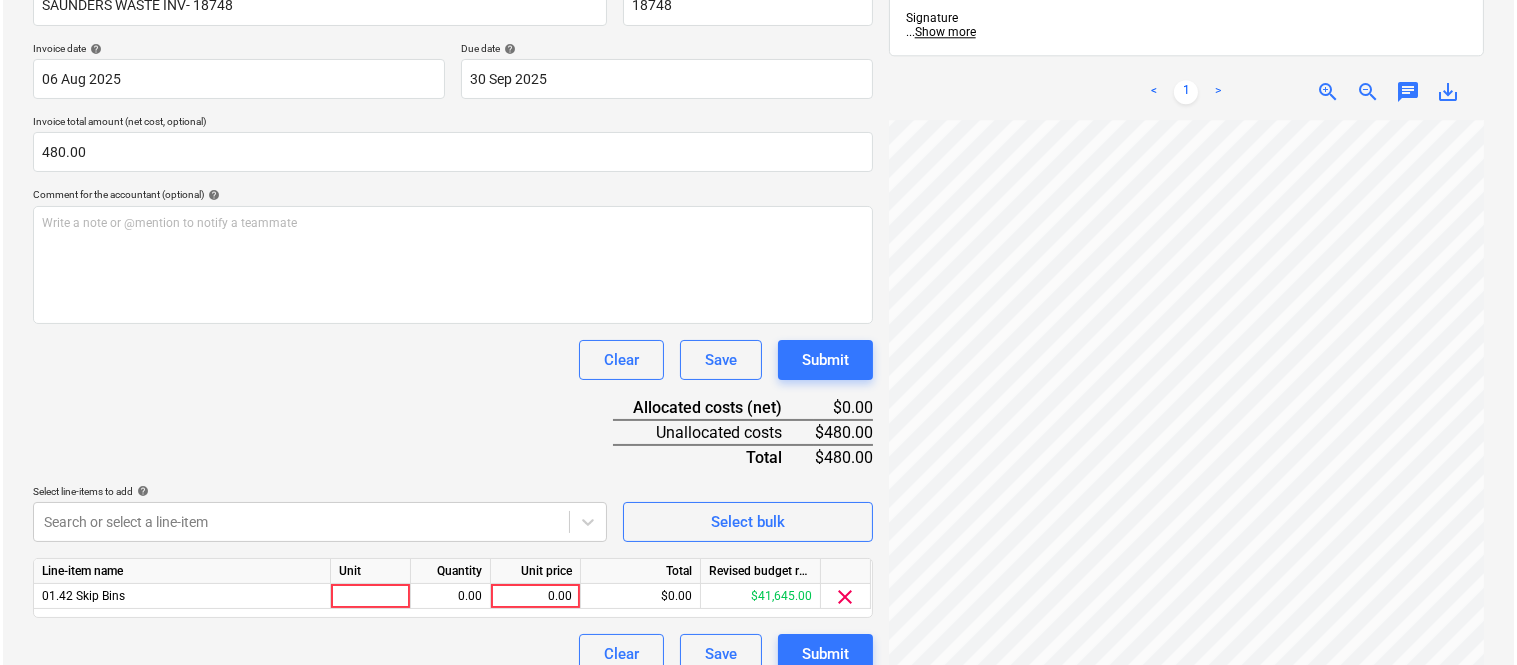 scroll, scrollTop: 367, scrollLeft: 0, axis: vertical 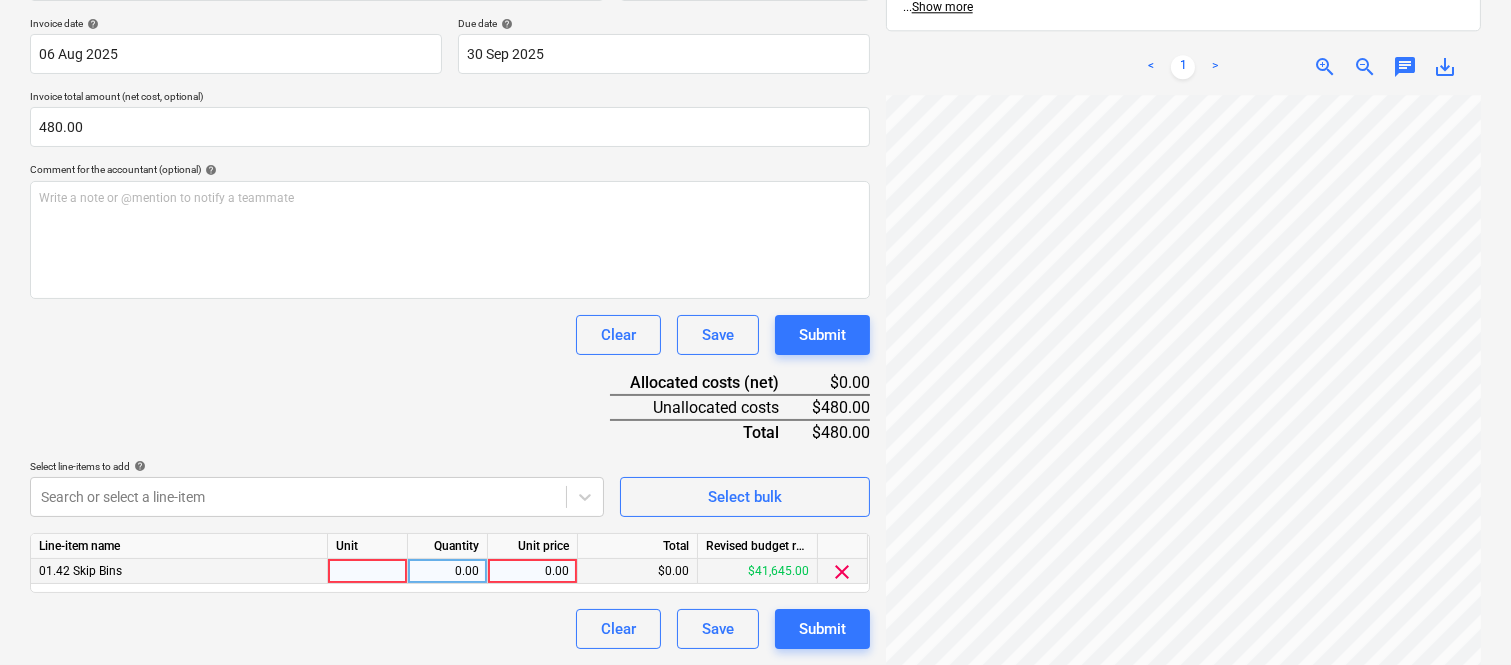 click at bounding box center [368, 571] 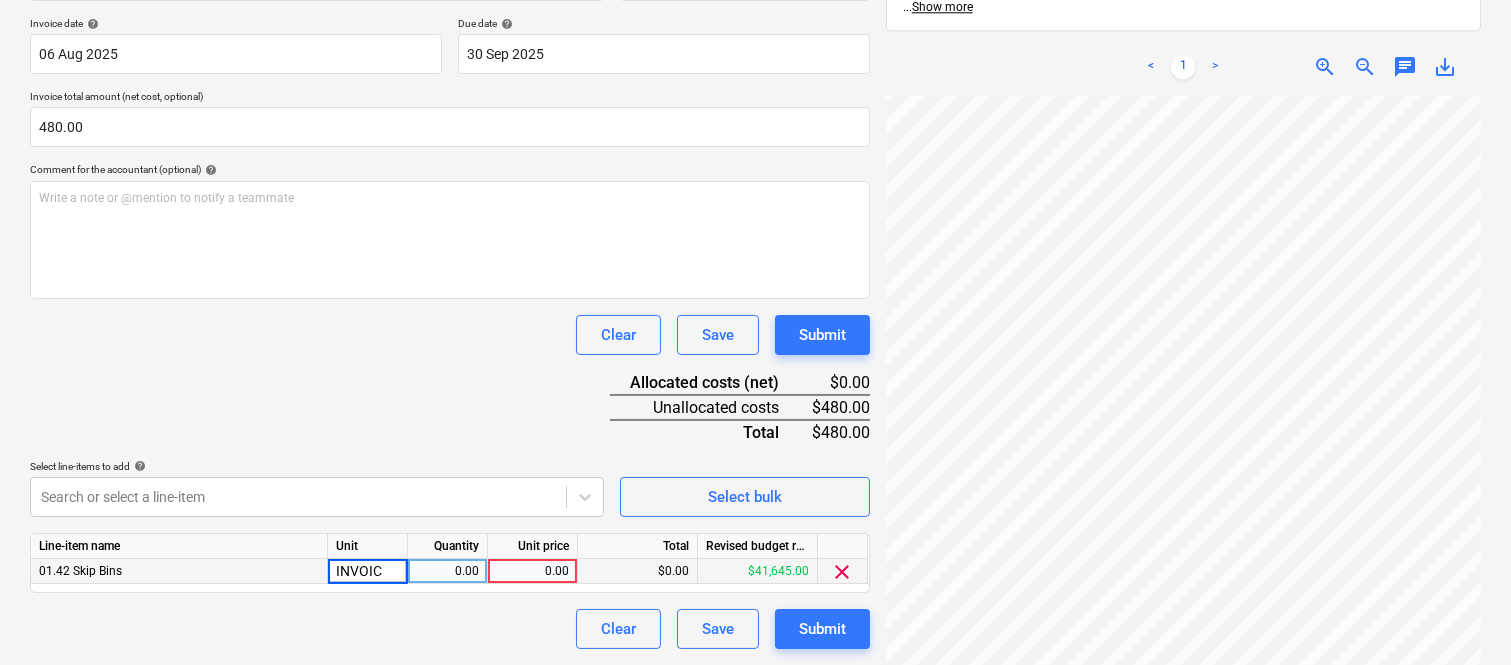 type on "INVOICE" 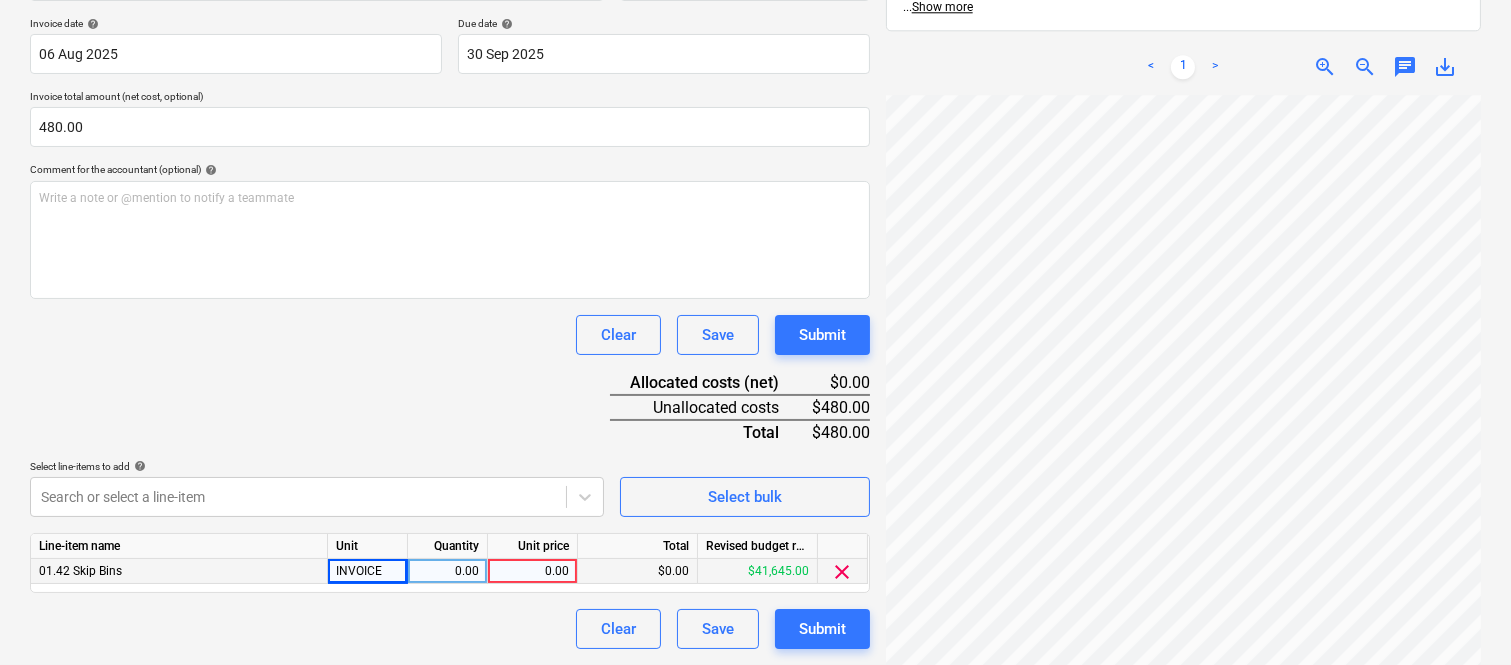 click on "0.00" at bounding box center (447, 571) 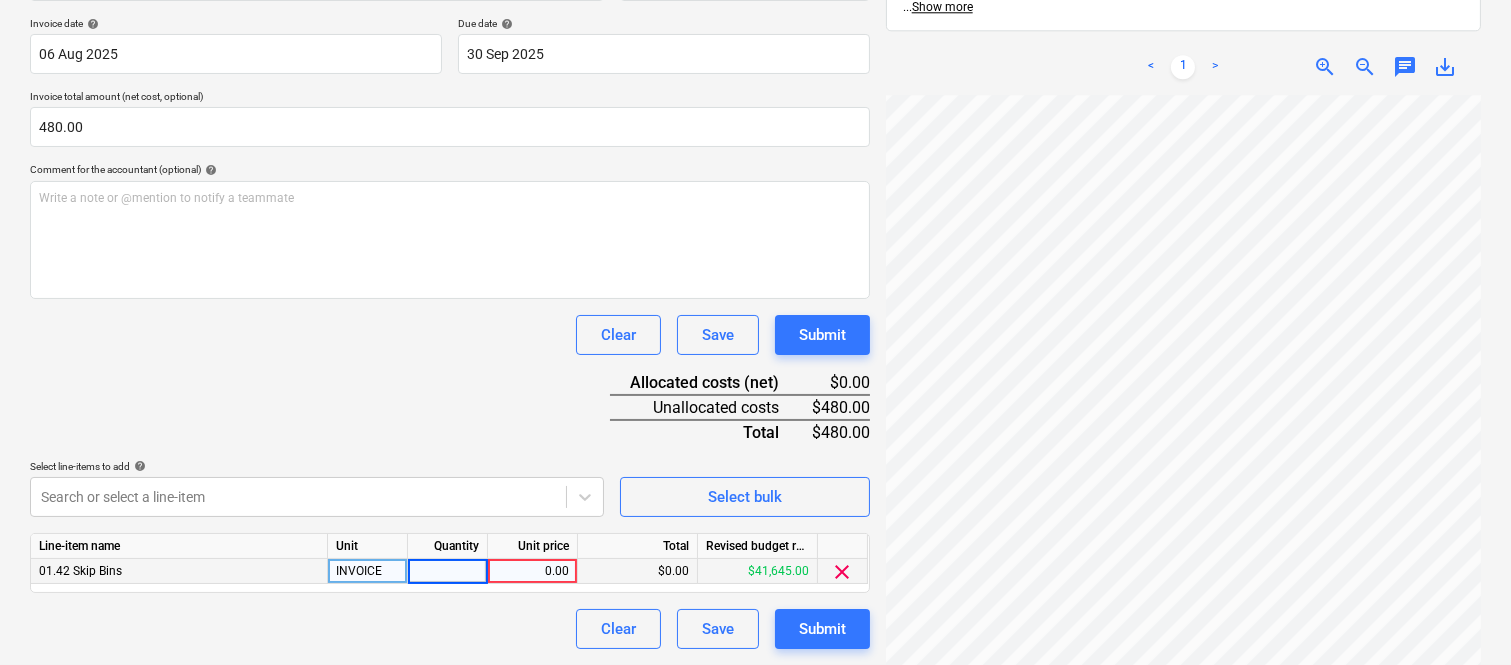 type on "1" 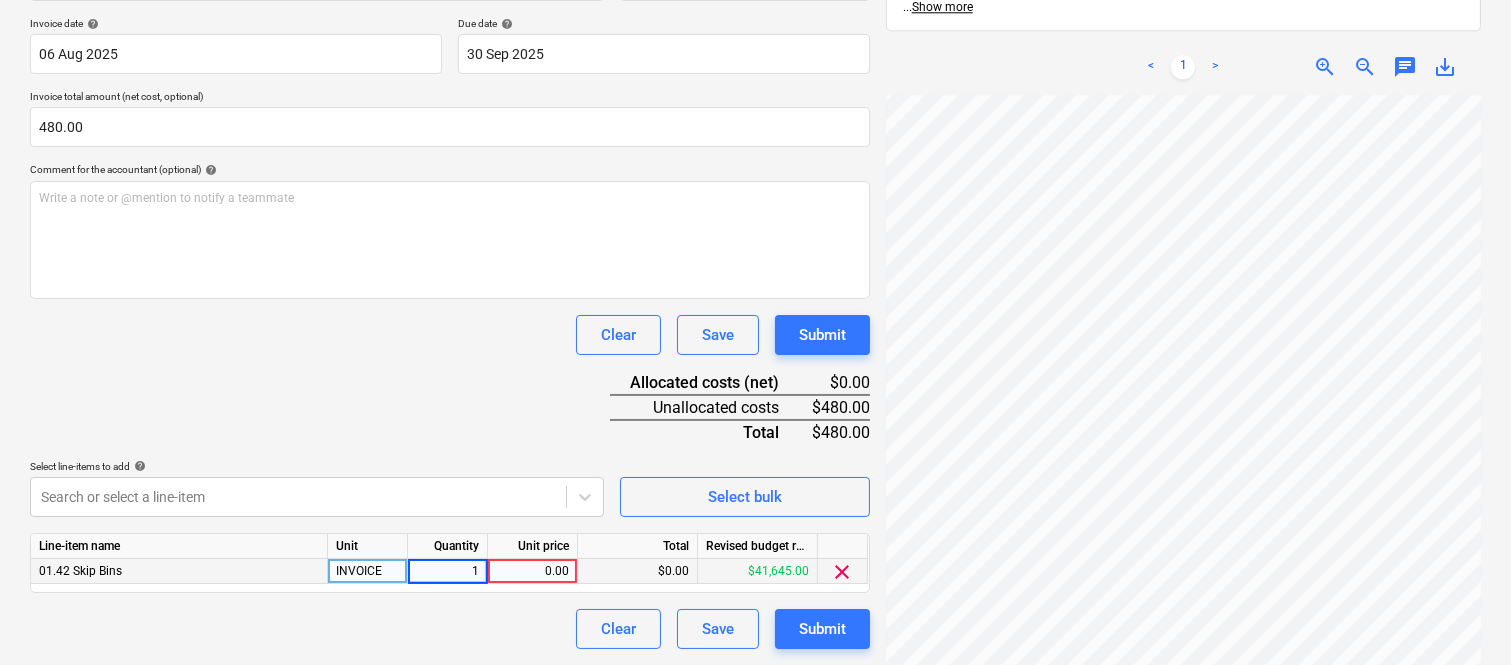 click on "0.00" at bounding box center (532, 571) 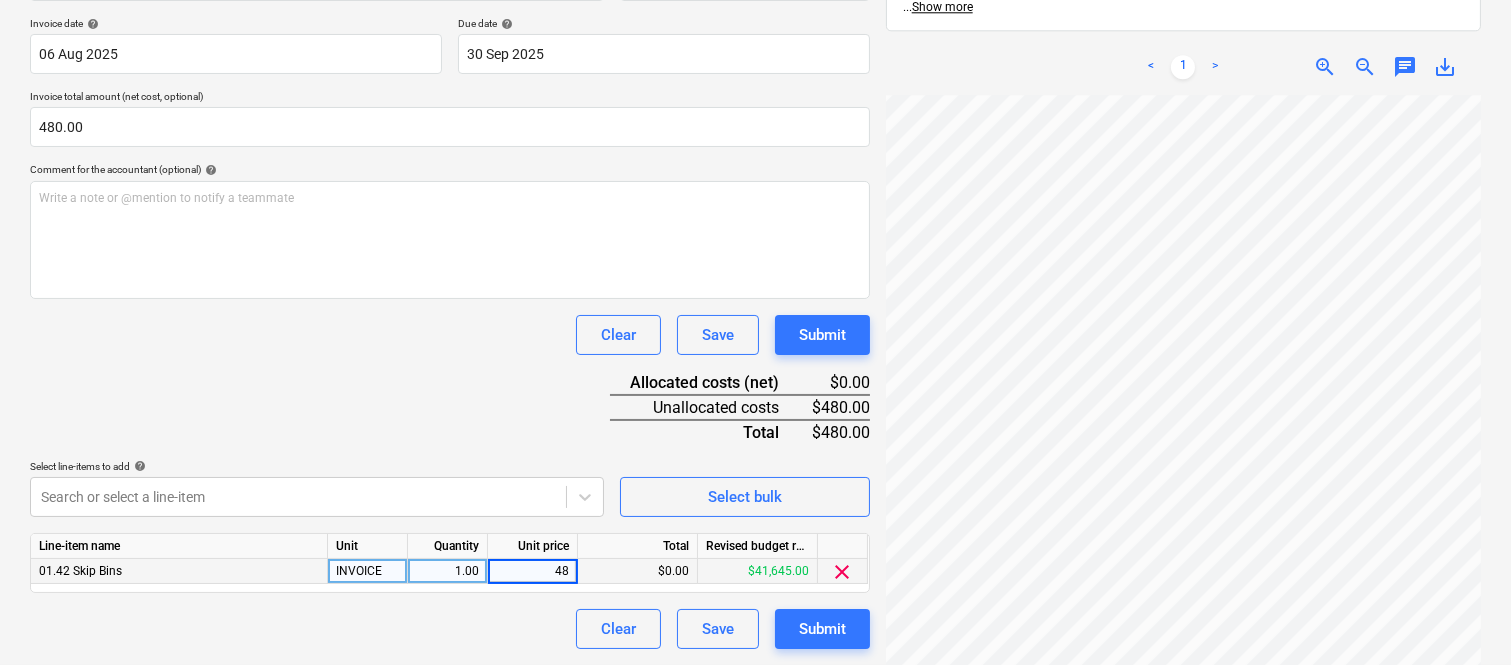 type on "480" 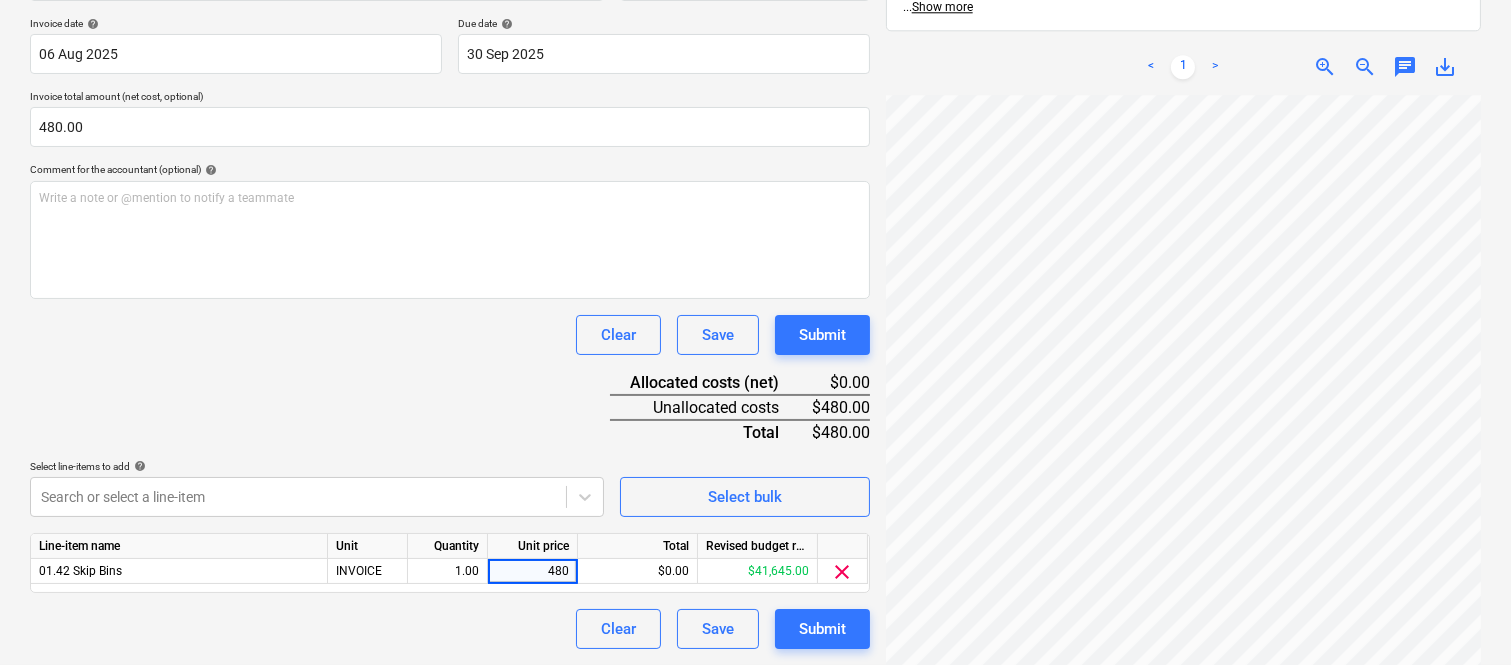 click on "Document name help SAUNDERS WASTE INV- 18748 Invoice number  (optional) help 18748 Invoice date help 06 Aug 2025 06.08.2025 Press the down arrow key to interact with the calendar and
select a date. Press the question mark key to get the keyboard shortcuts for changing dates. Due date help 30 Sep 2025 30.09.2025 Press the down arrow key to interact with the calendar and
select a date. Press the question mark key to get the keyboard shortcuts for changing dates. Invoice total amount (net cost, optional) 480.00 Comment for the accountant (optional) help Write a note or @mention to notify a teammate ﻿ Clear Save Submit Allocated costs (net) $0.00 Unallocated costs $480.00 Total $480.00 Select line-items to add help Search or select a line-item Select bulk Line-item name Unit Quantity Unit price Total Revised budget remaining 01.42 Skip Bins INVOICE 1.00 480 $0.00 $41,645.00 clear Clear Save Submit" at bounding box center (450, 296) 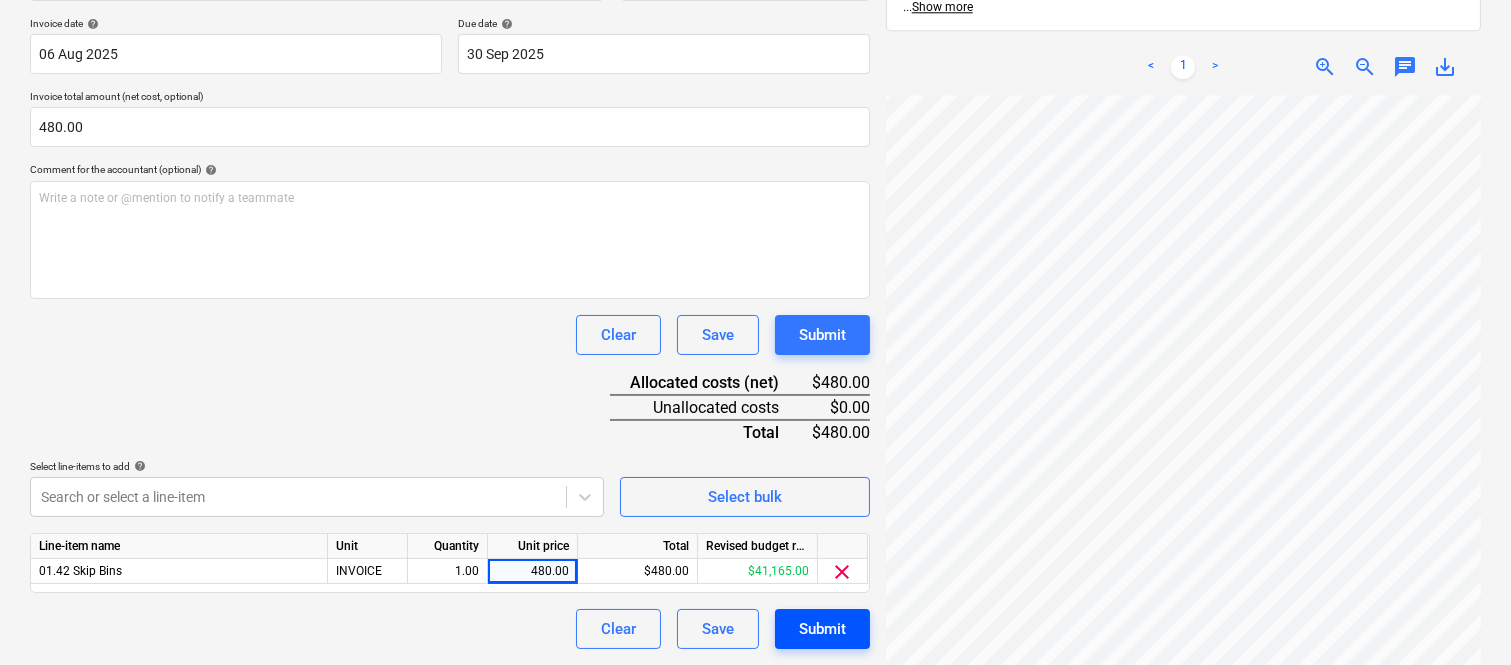 click on "Submit" at bounding box center (822, 629) 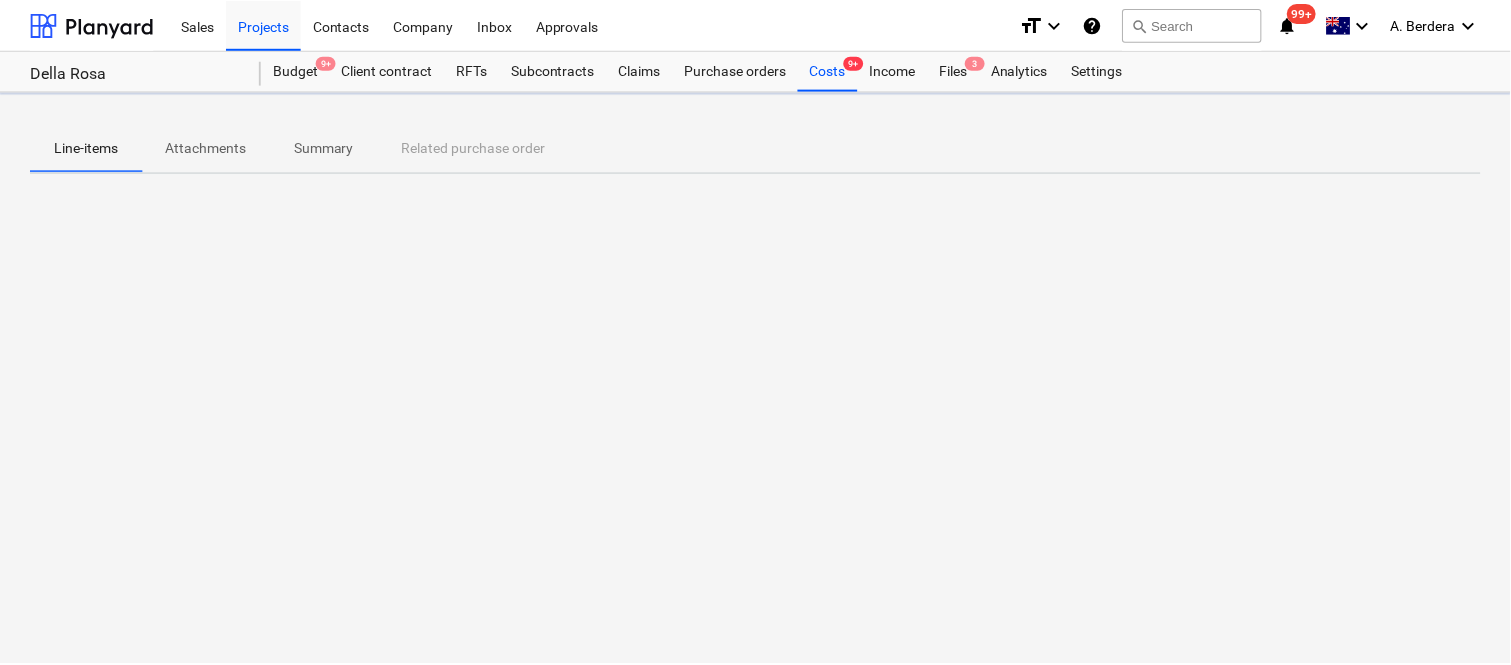 scroll, scrollTop: 0, scrollLeft: 0, axis: both 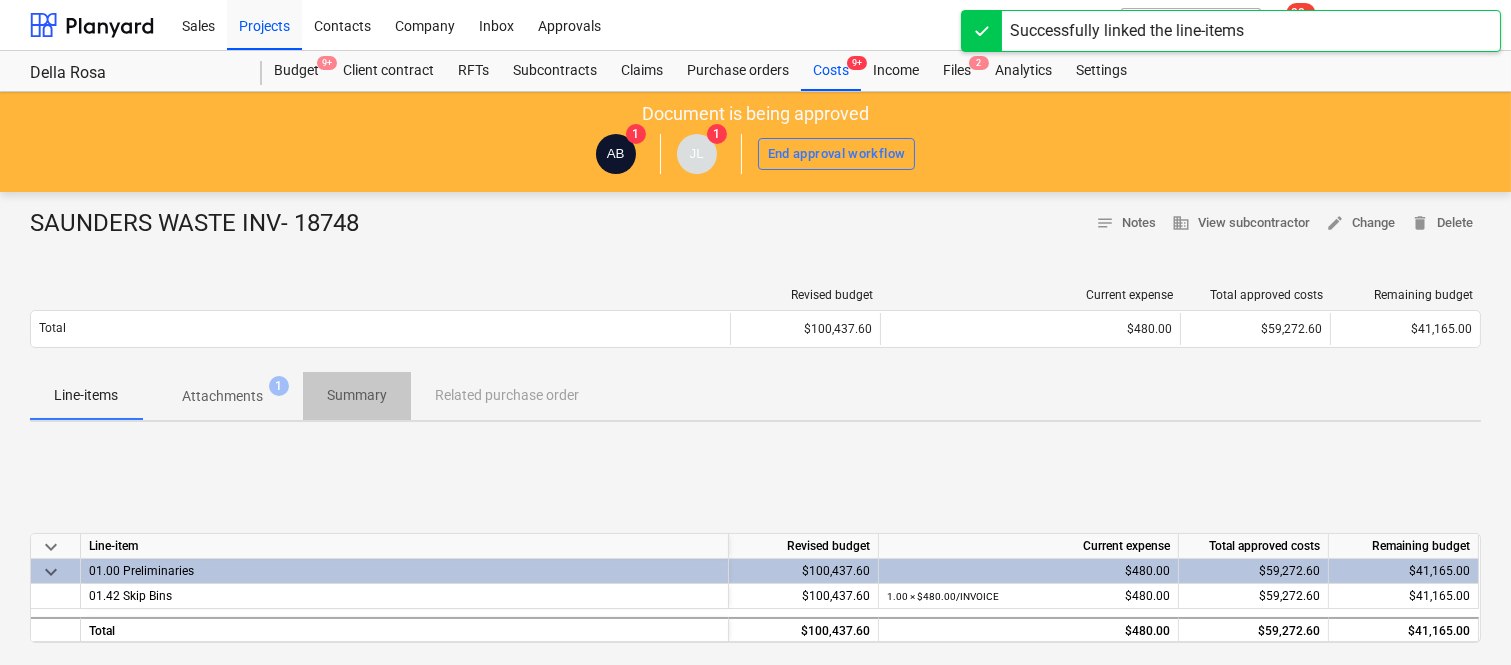 click on "Summary" at bounding box center (357, 395) 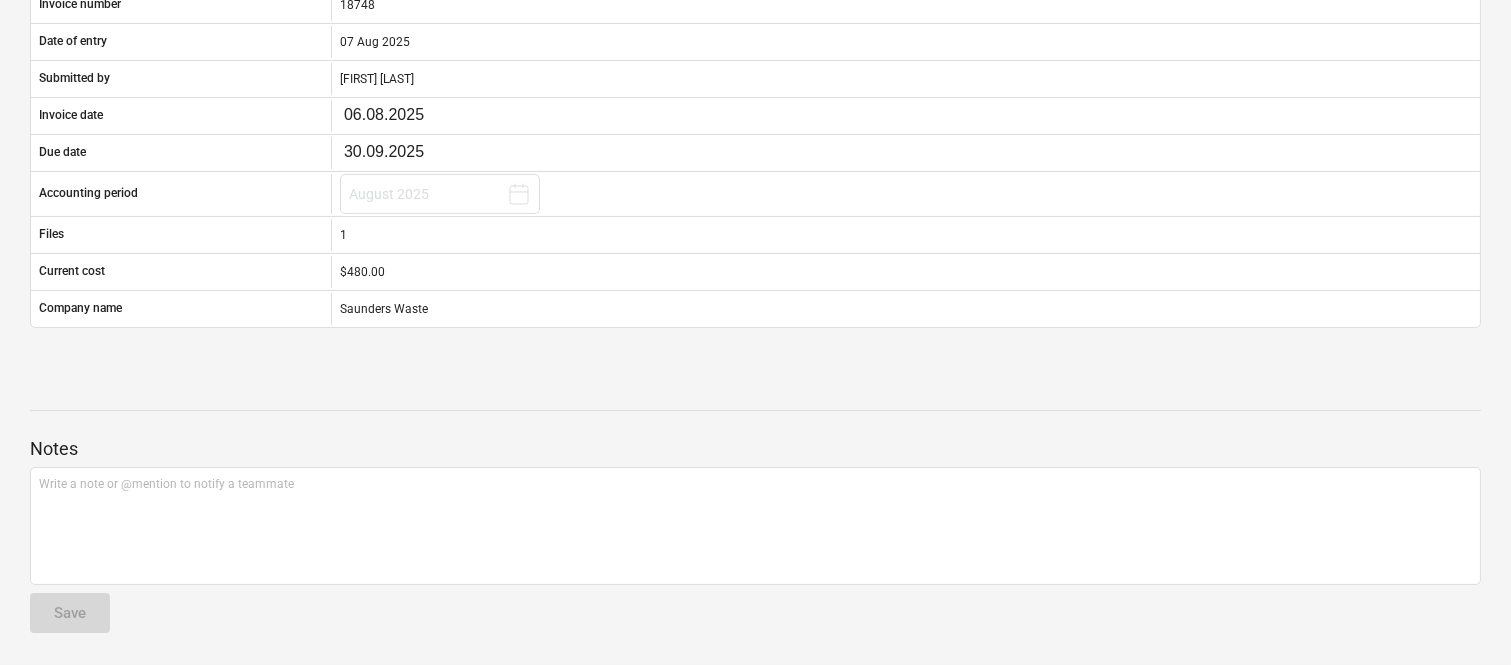 scroll, scrollTop: 0, scrollLeft: 0, axis: both 